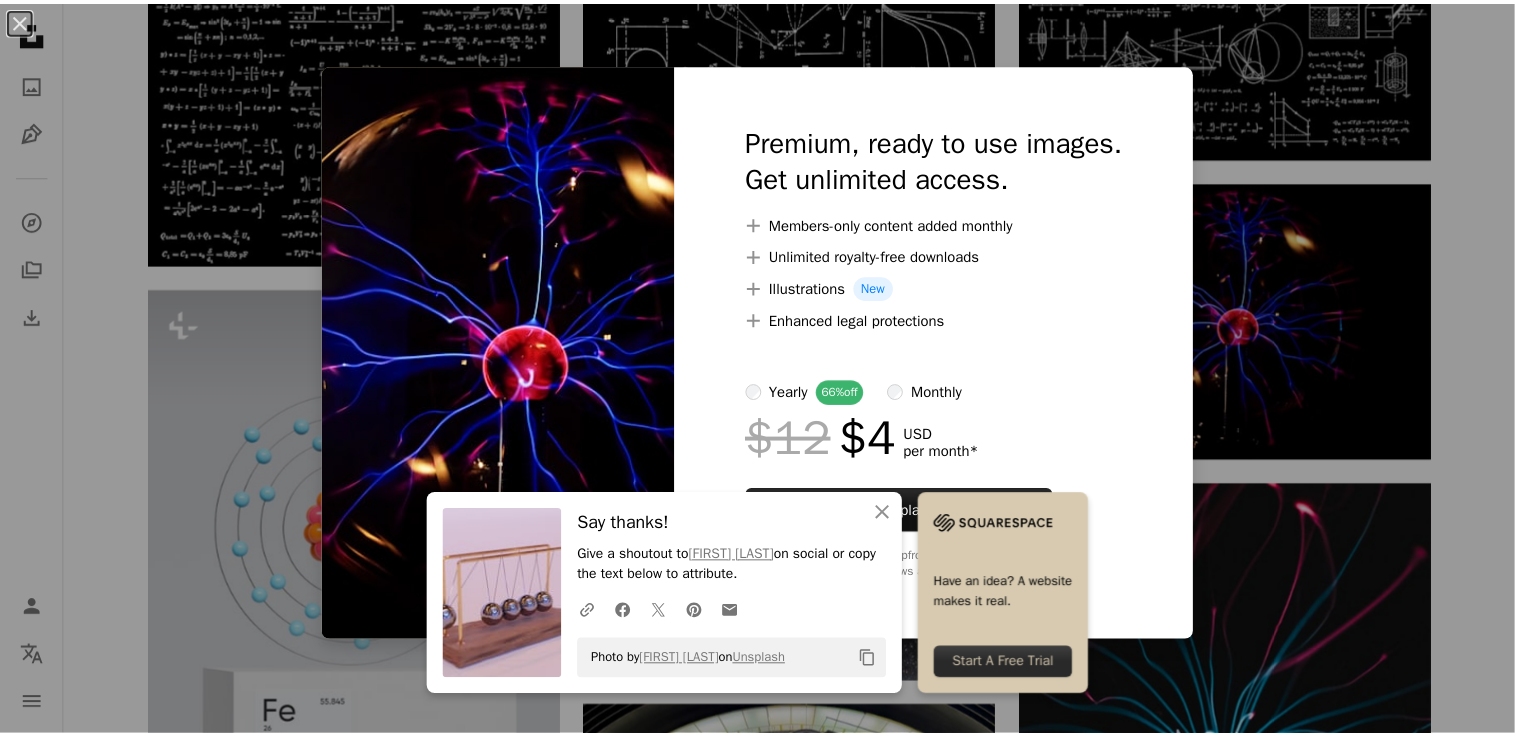 scroll, scrollTop: 1181, scrollLeft: 0, axis: vertical 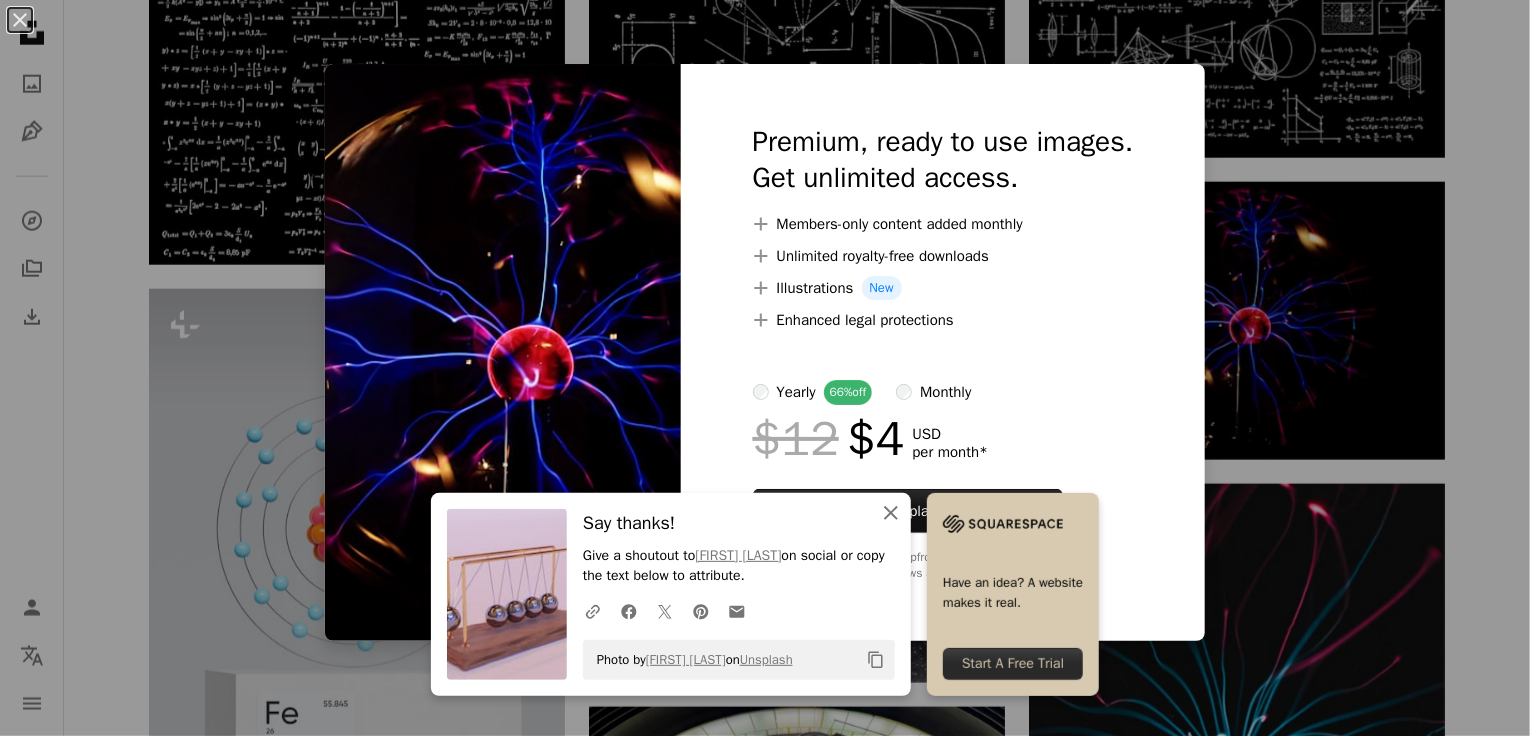 click on "An X shape" 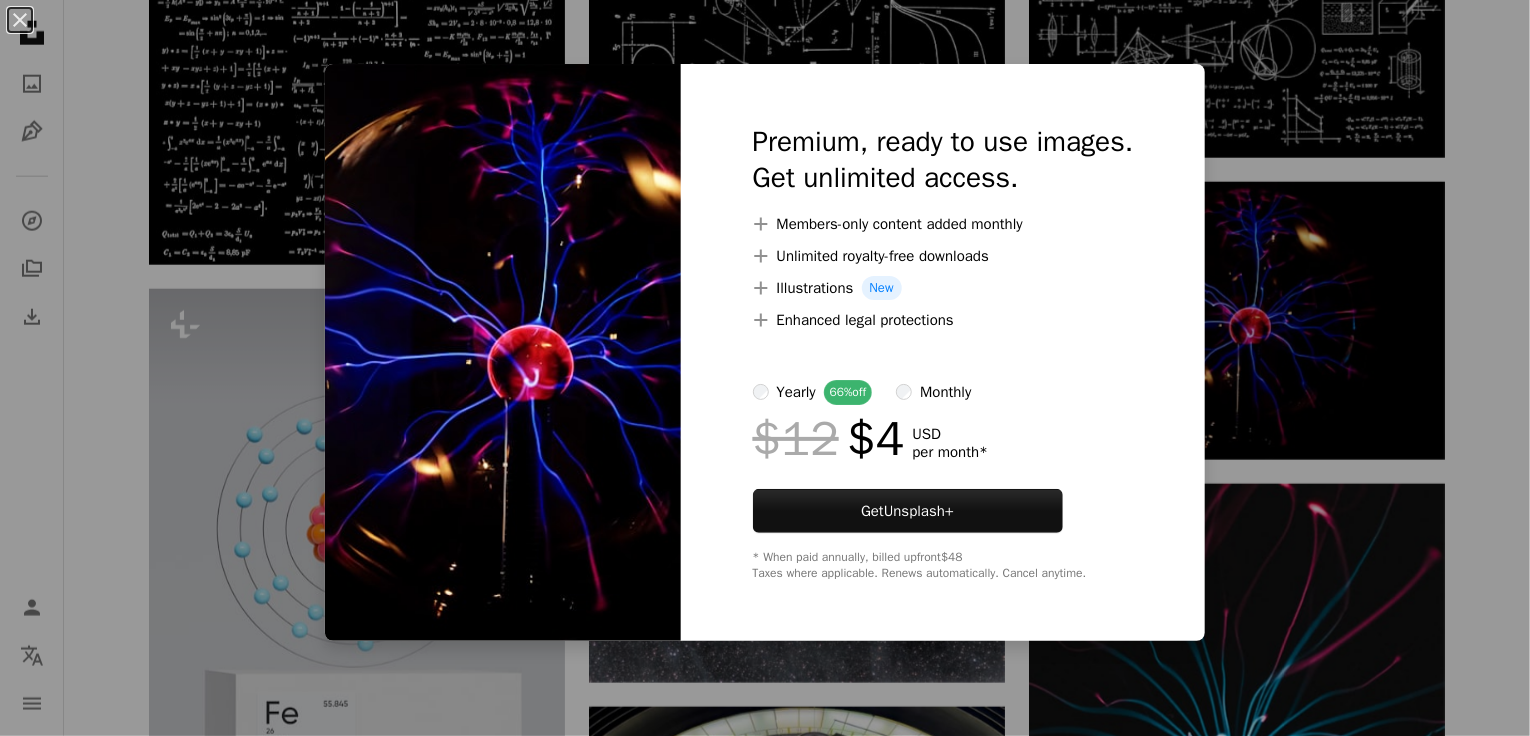 click on "An X shape Premium, ready to use images. Get unlimited access. A plus sign Members-only content added monthly A plus sign Unlimited royalty-free downloads A plus sign Illustrations  New A plus sign Enhanced legal protections yearly 66%  off monthly $12   $4 USD per month * Get  Unsplash+ * When paid annually, billed upfront  $48 Taxes where applicable. Renews automatically. Cancel anytime." at bounding box center (765, 368) 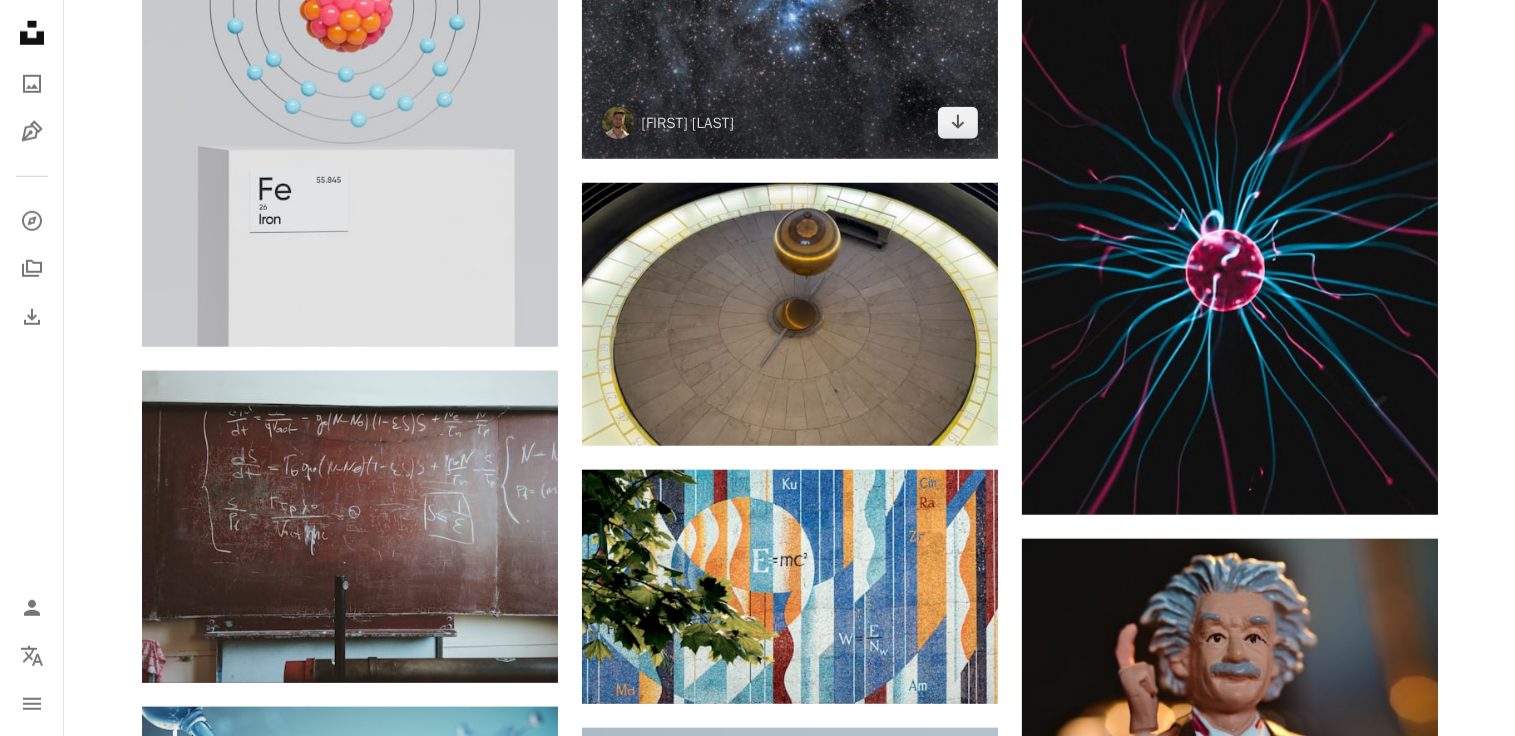 scroll, scrollTop: 1712, scrollLeft: 0, axis: vertical 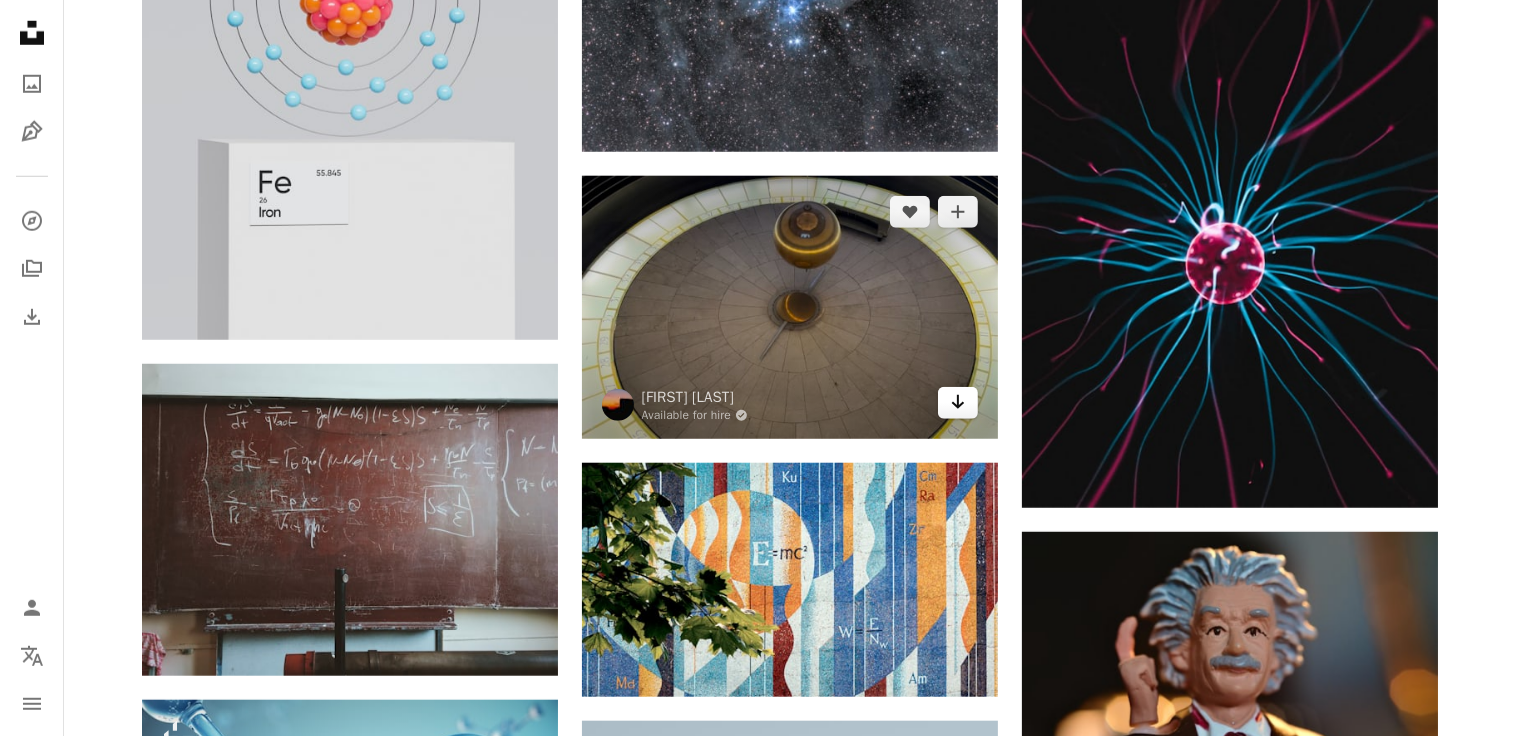 click on "Arrow pointing down" 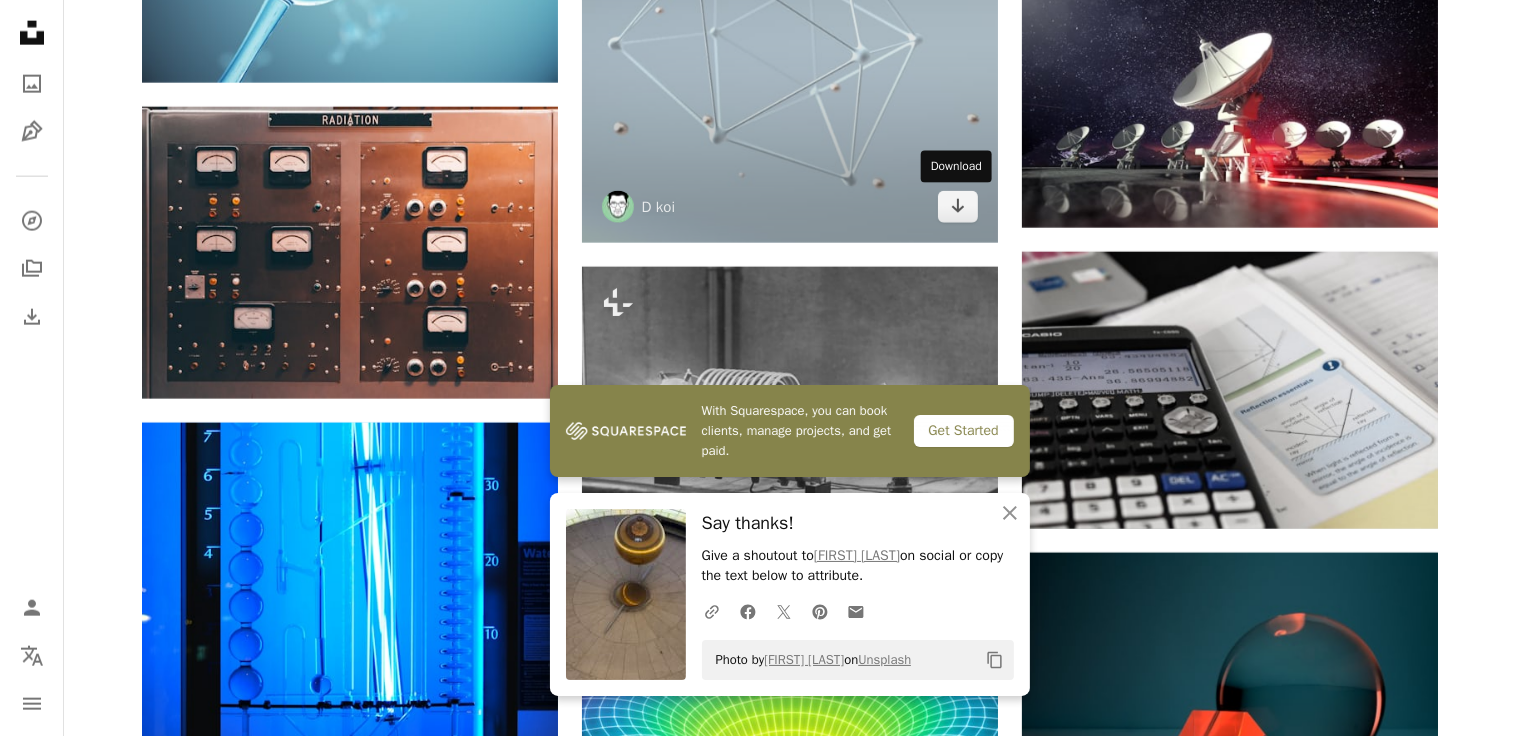 scroll, scrollTop: 2645, scrollLeft: 0, axis: vertical 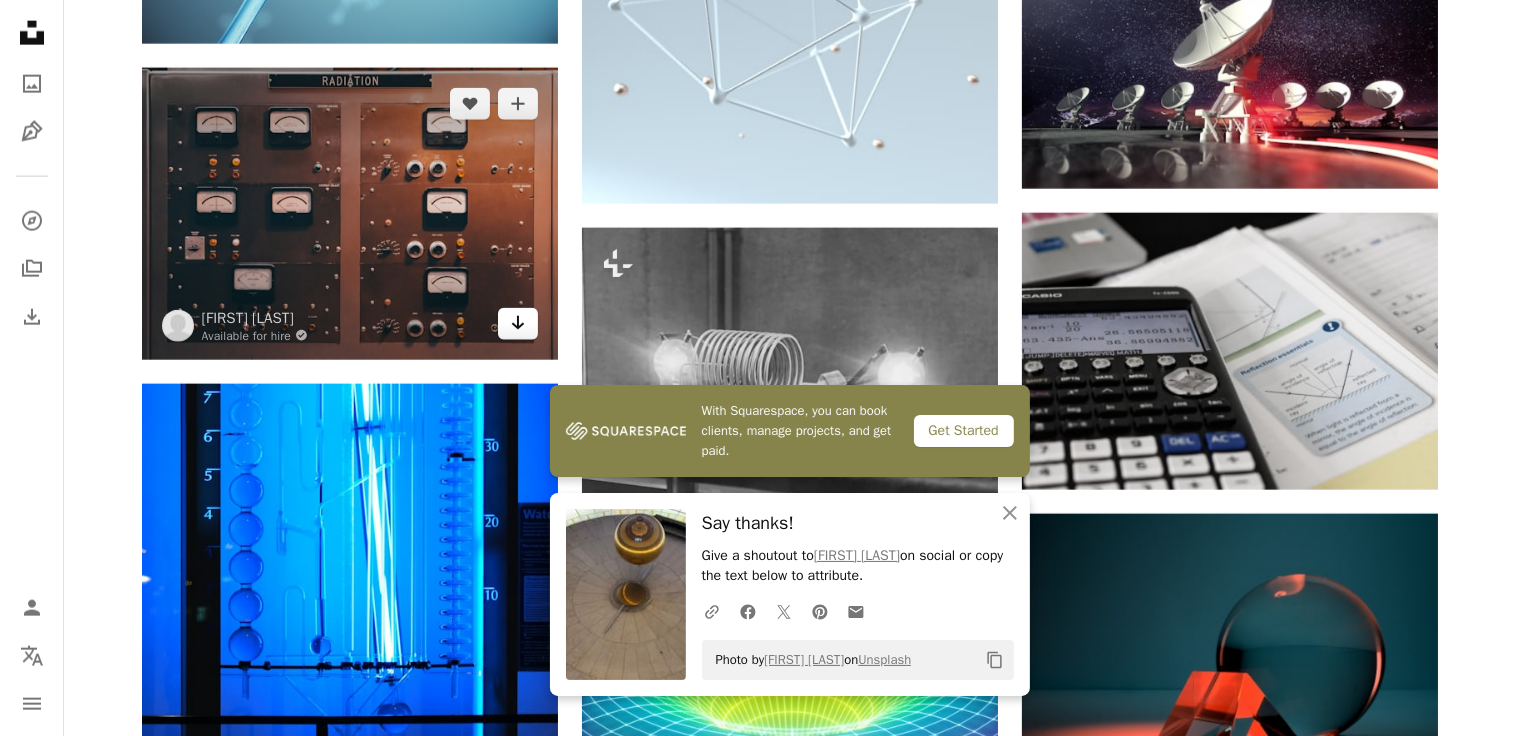 click 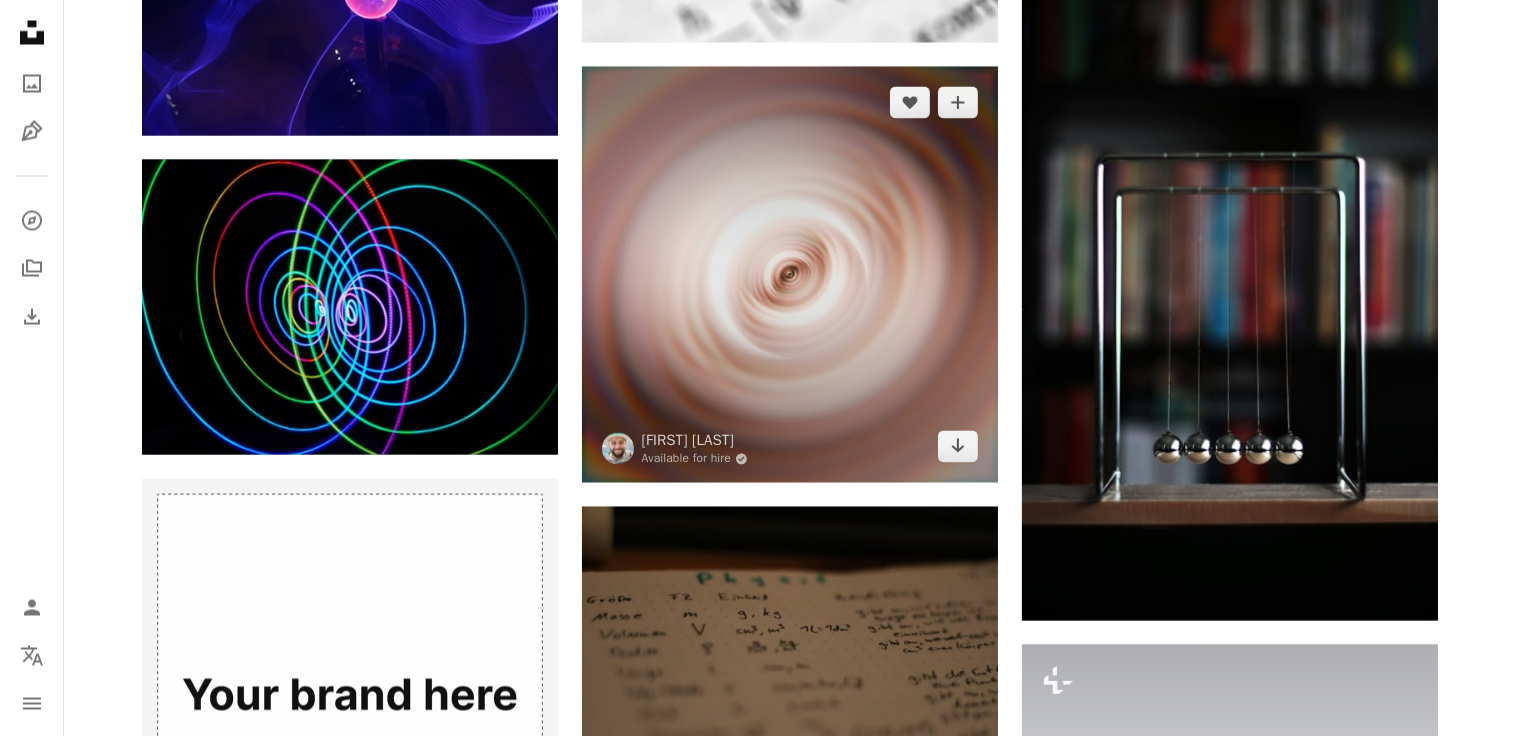 scroll, scrollTop: 3793, scrollLeft: 0, axis: vertical 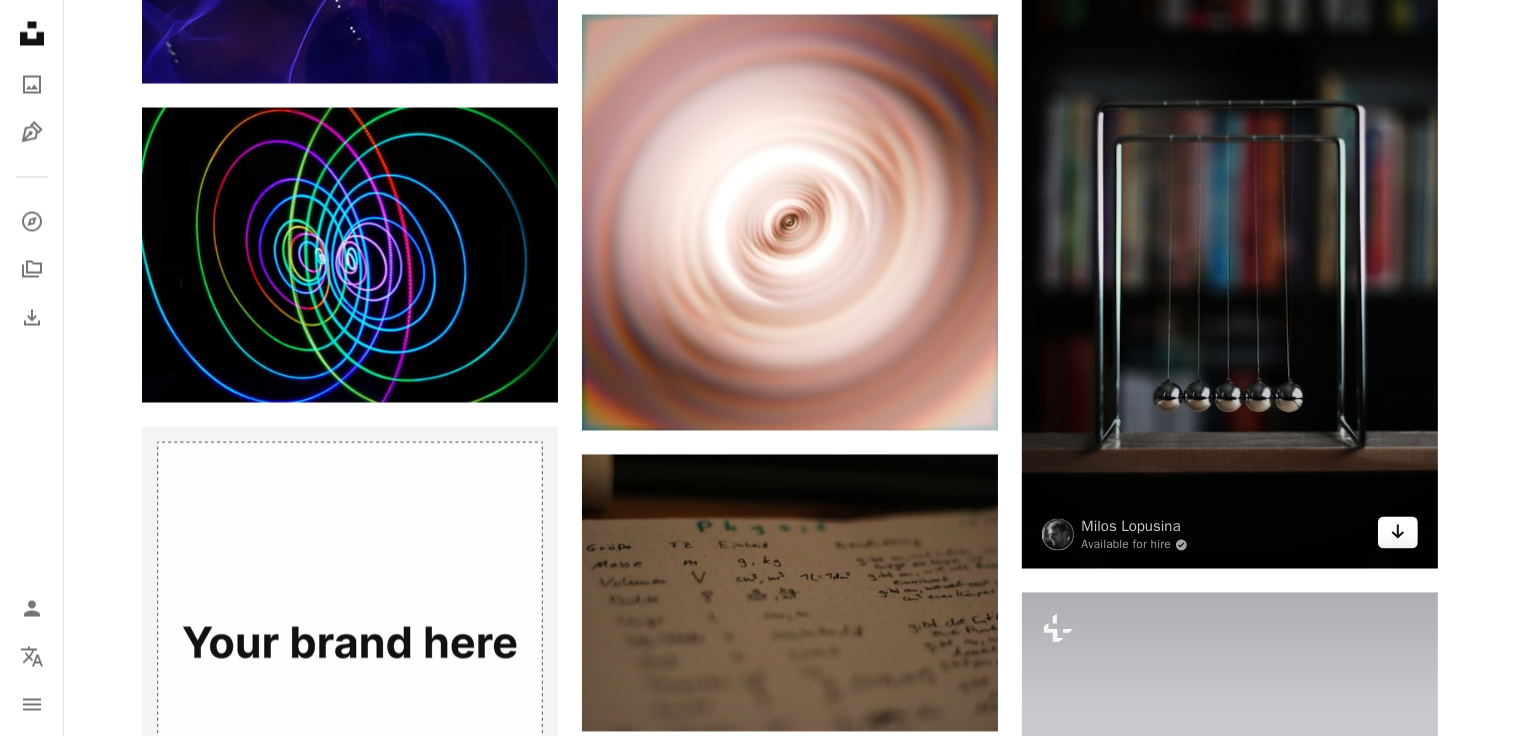 click on "Arrow pointing down" at bounding box center [1398, 532] 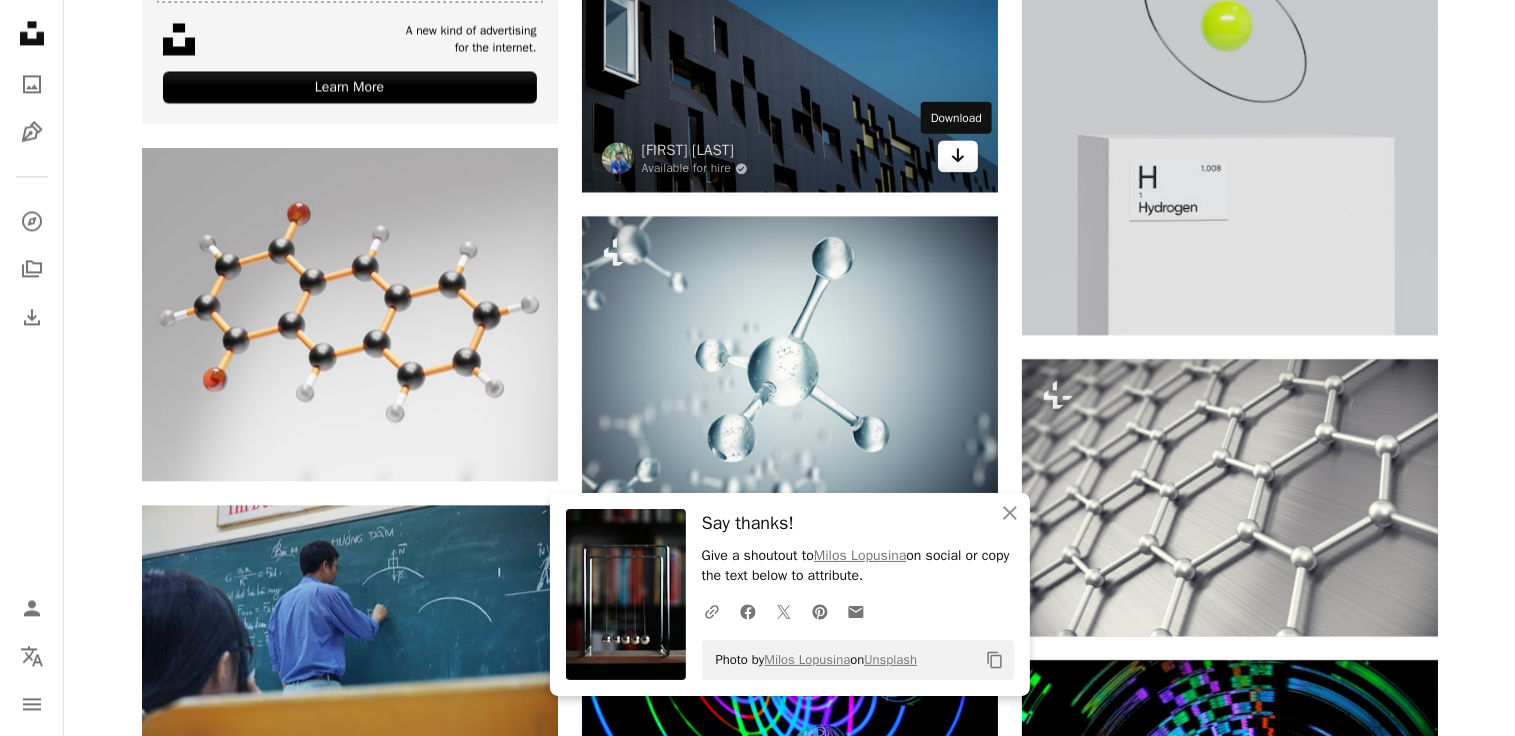 scroll, scrollTop: 4634, scrollLeft: 0, axis: vertical 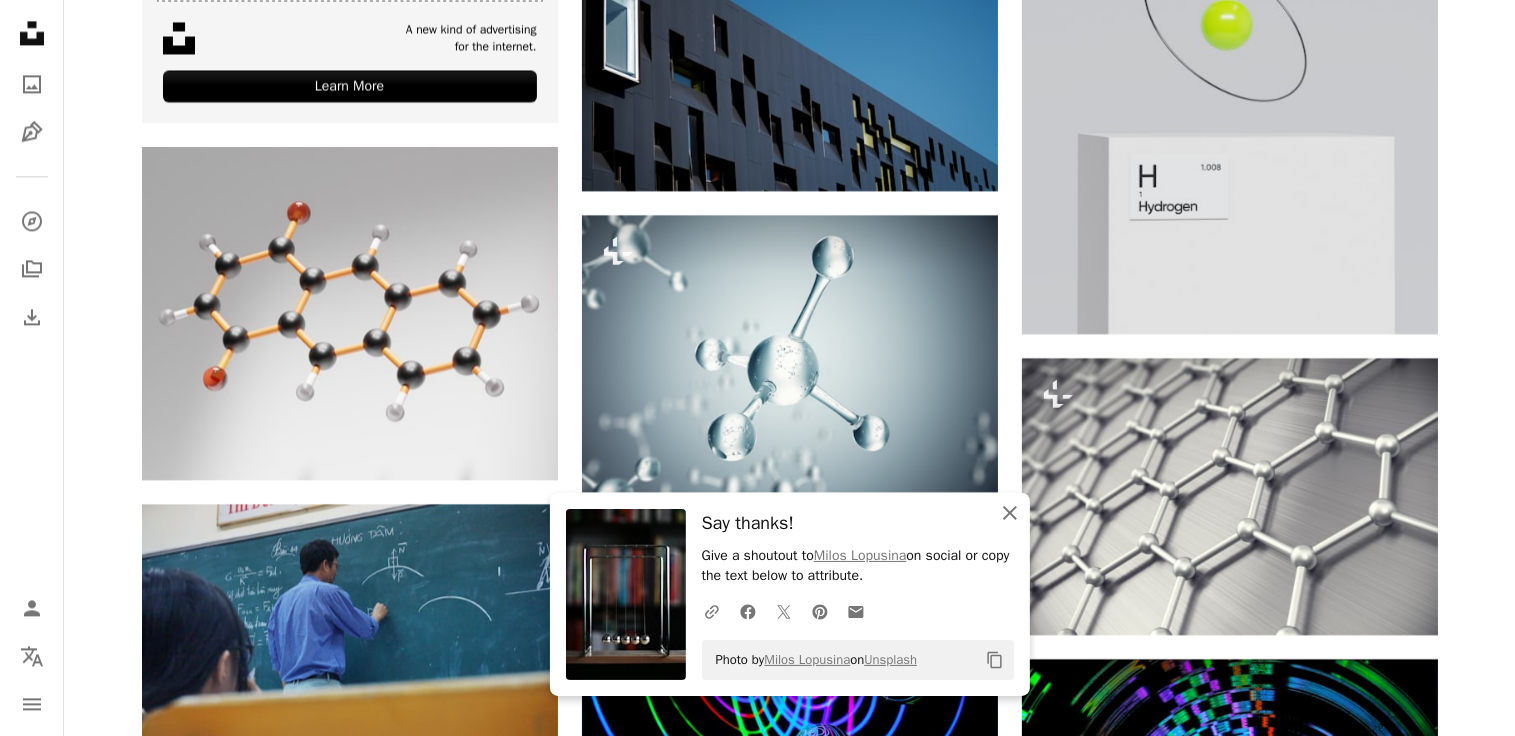 click 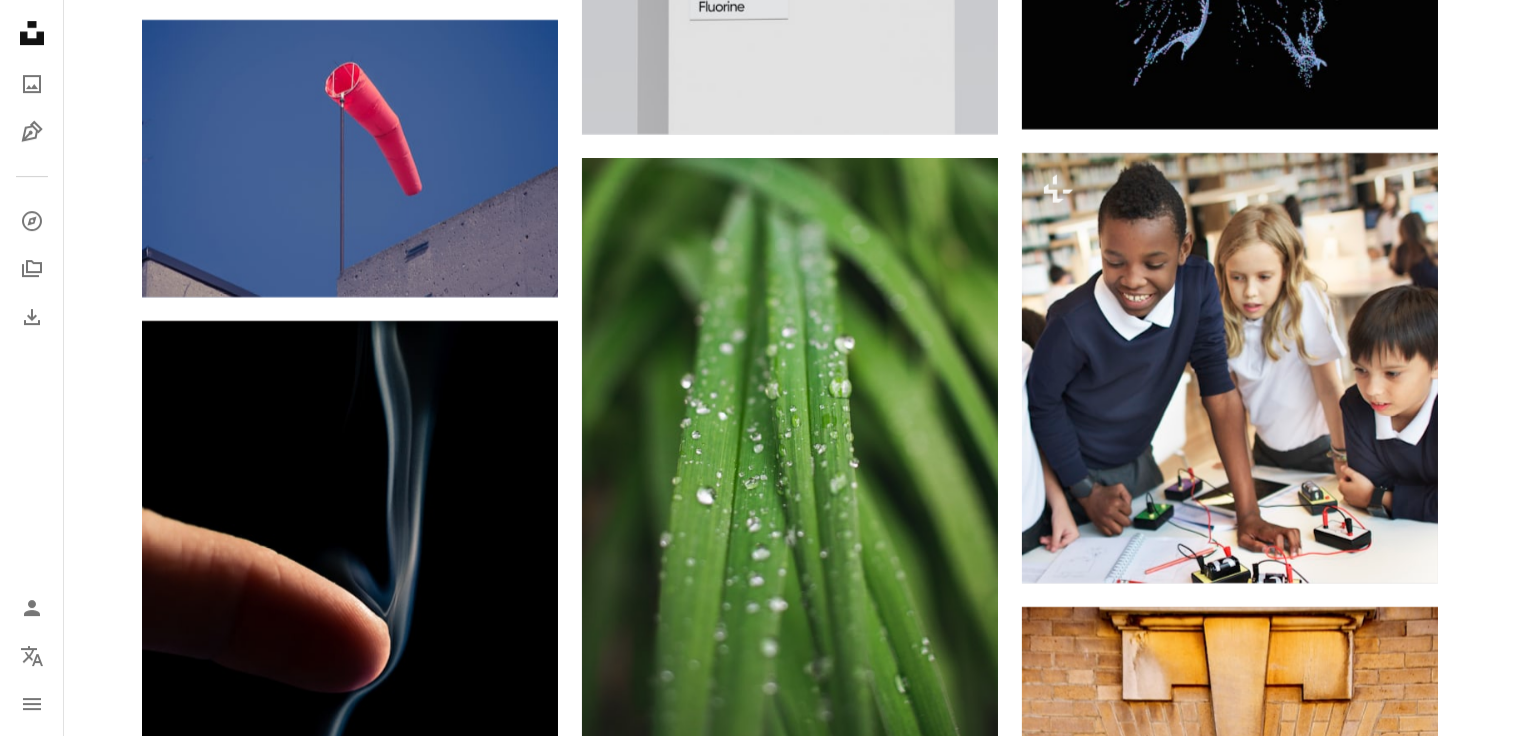 scroll, scrollTop: 14250, scrollLeft: 0, axis: vertical 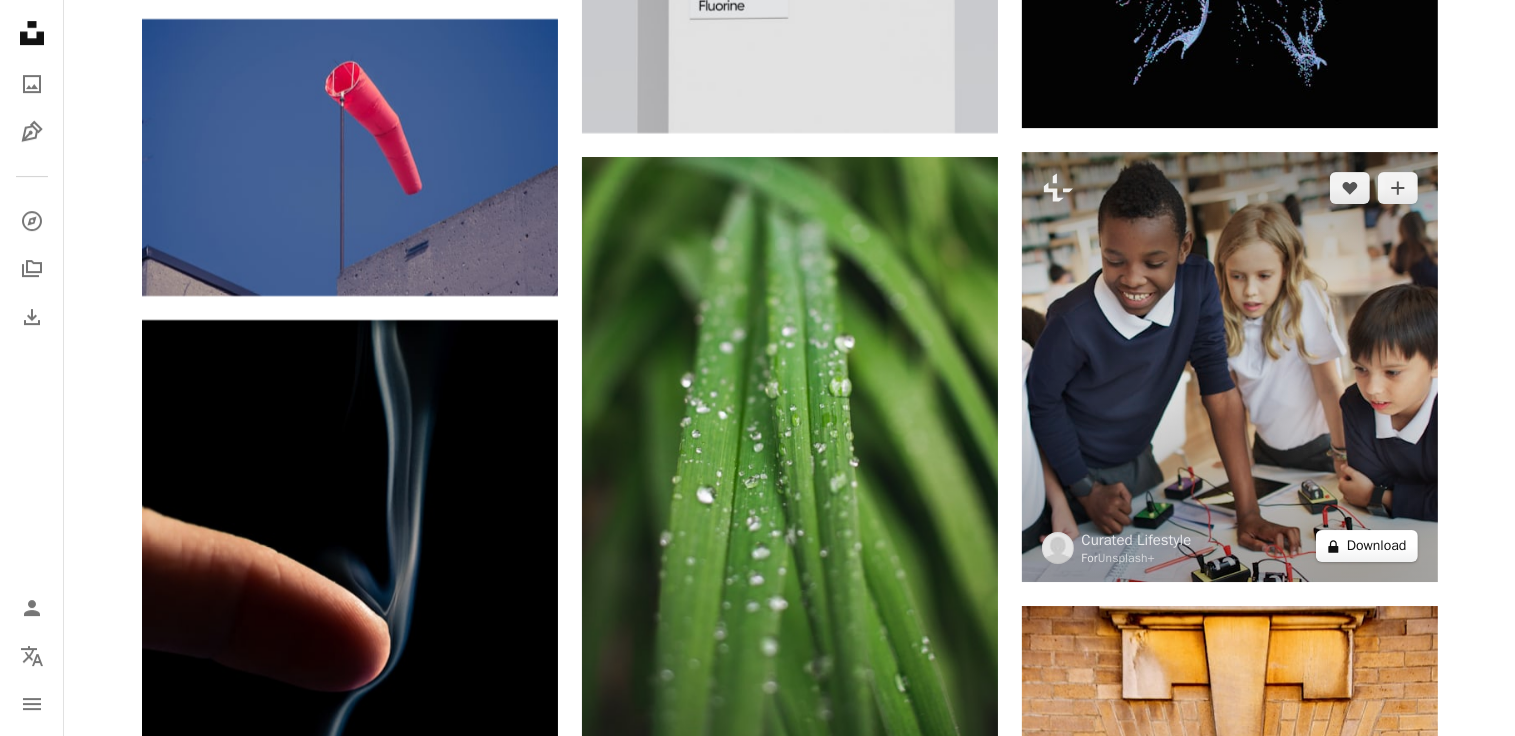 click on "A lock Download" at bounding box center [1367, 546] 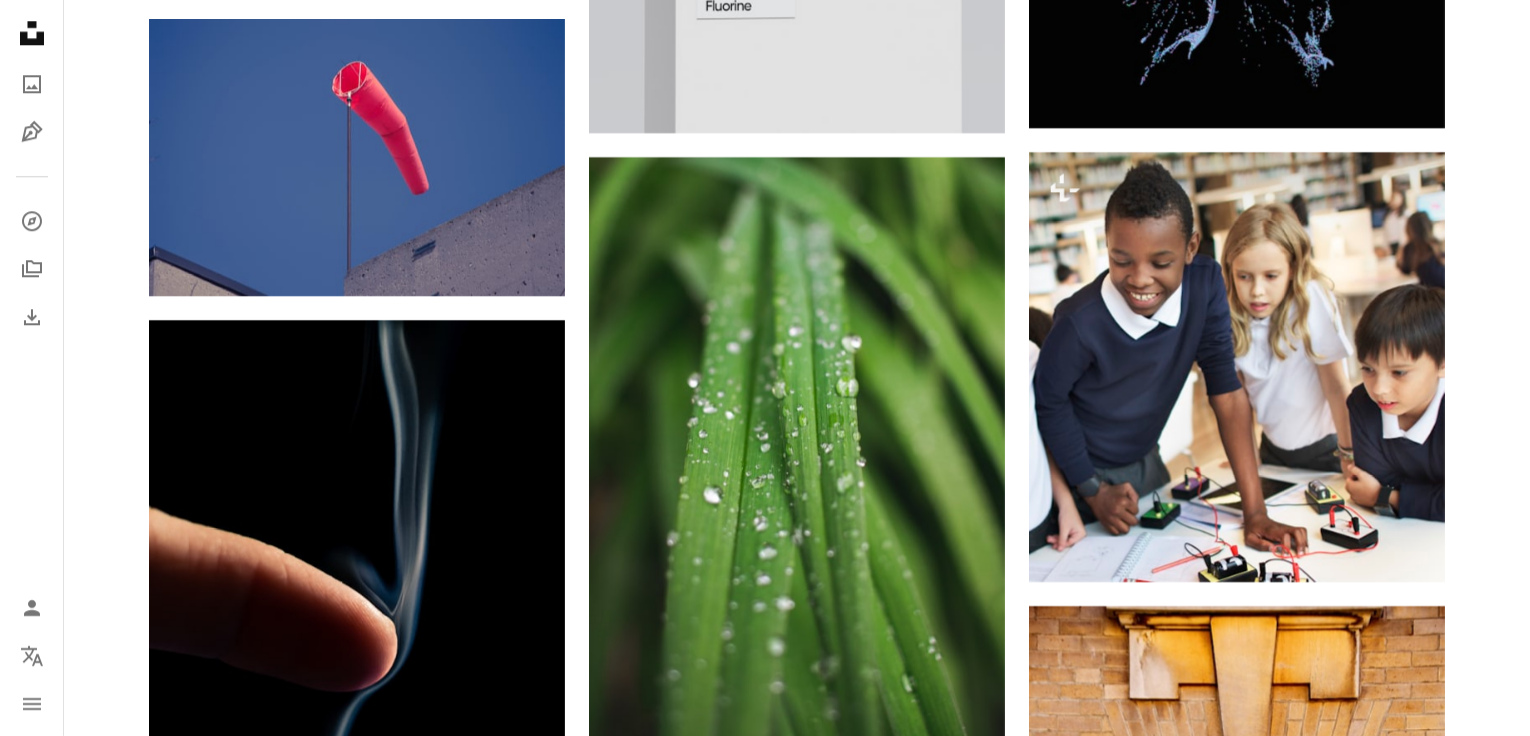 click on "An X shape Premium, ready to use images. Get unlimited access. A plus sign Members-only content added monthly A plus sign Unlimited royalty-free downloads A plus sign Illustrations  New A plus sign Enhanced legal protections yearly 66%  off monthly $12   $4 USD per month * Get  Unsplash+ * When paid annually, billed upfront  $48 Taxes where applicable. Renews automatically. Cancel anytime." at bounding box center [765, 4632] 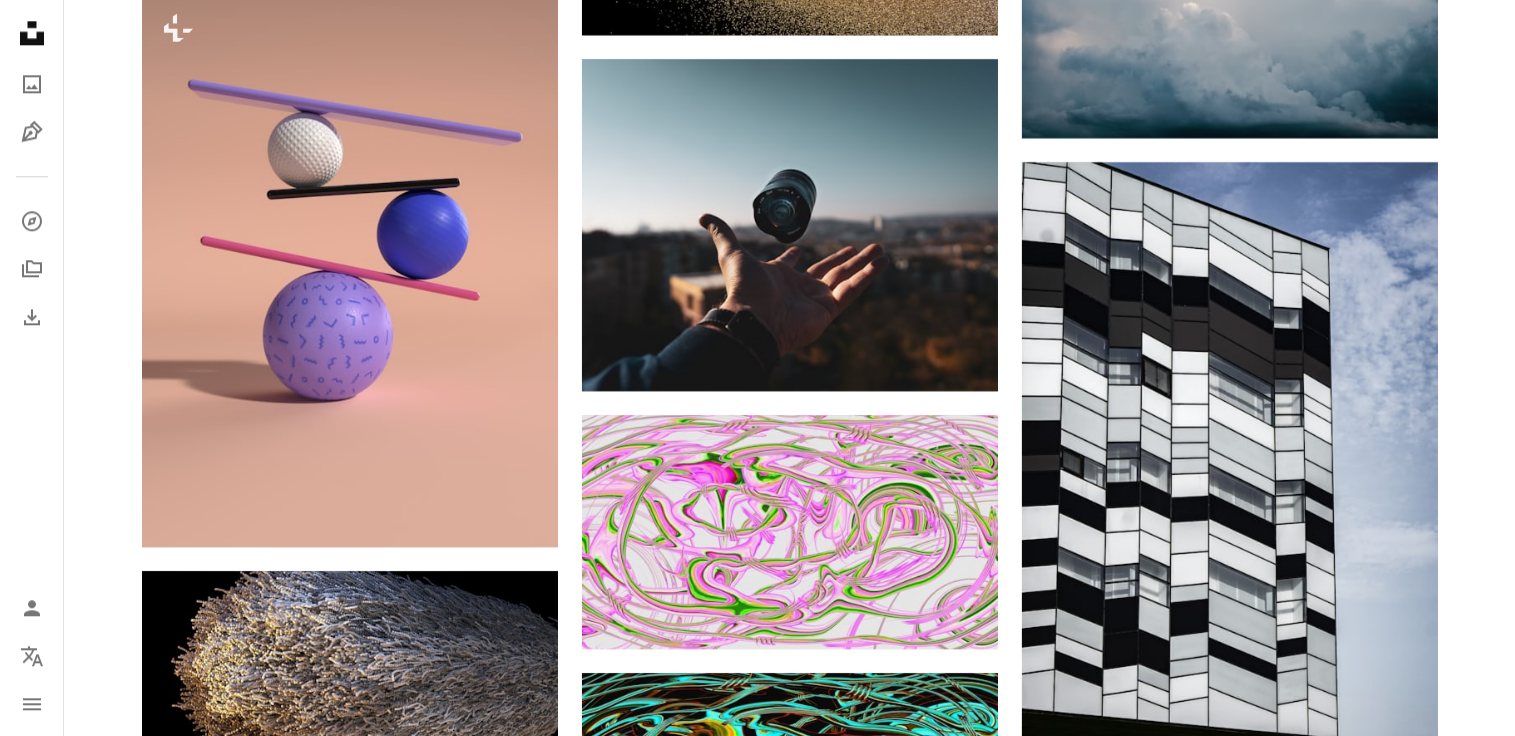 scroll, scrollTop: 20395, scrollLeft: 0, axis: vertical 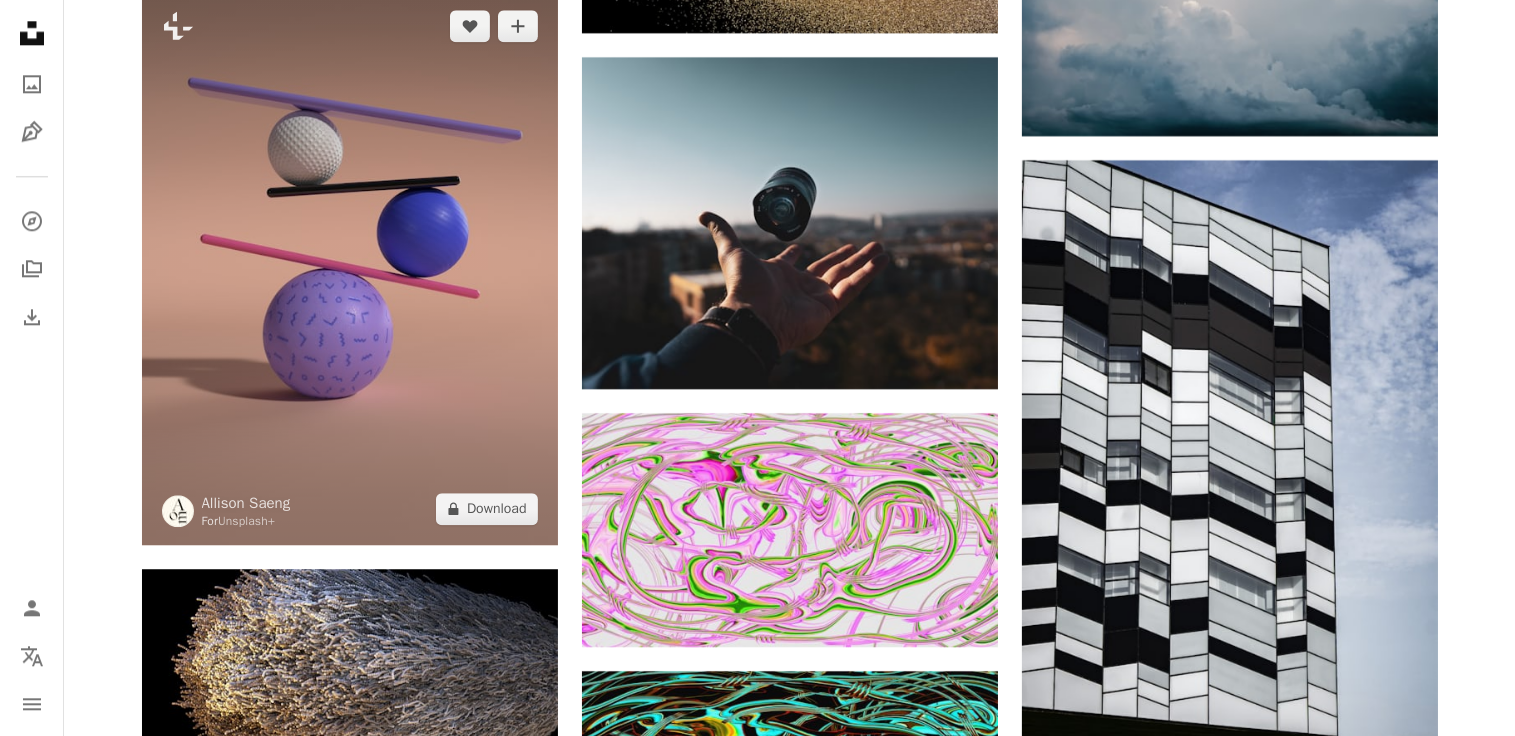 click at bounding box center (350, 267) 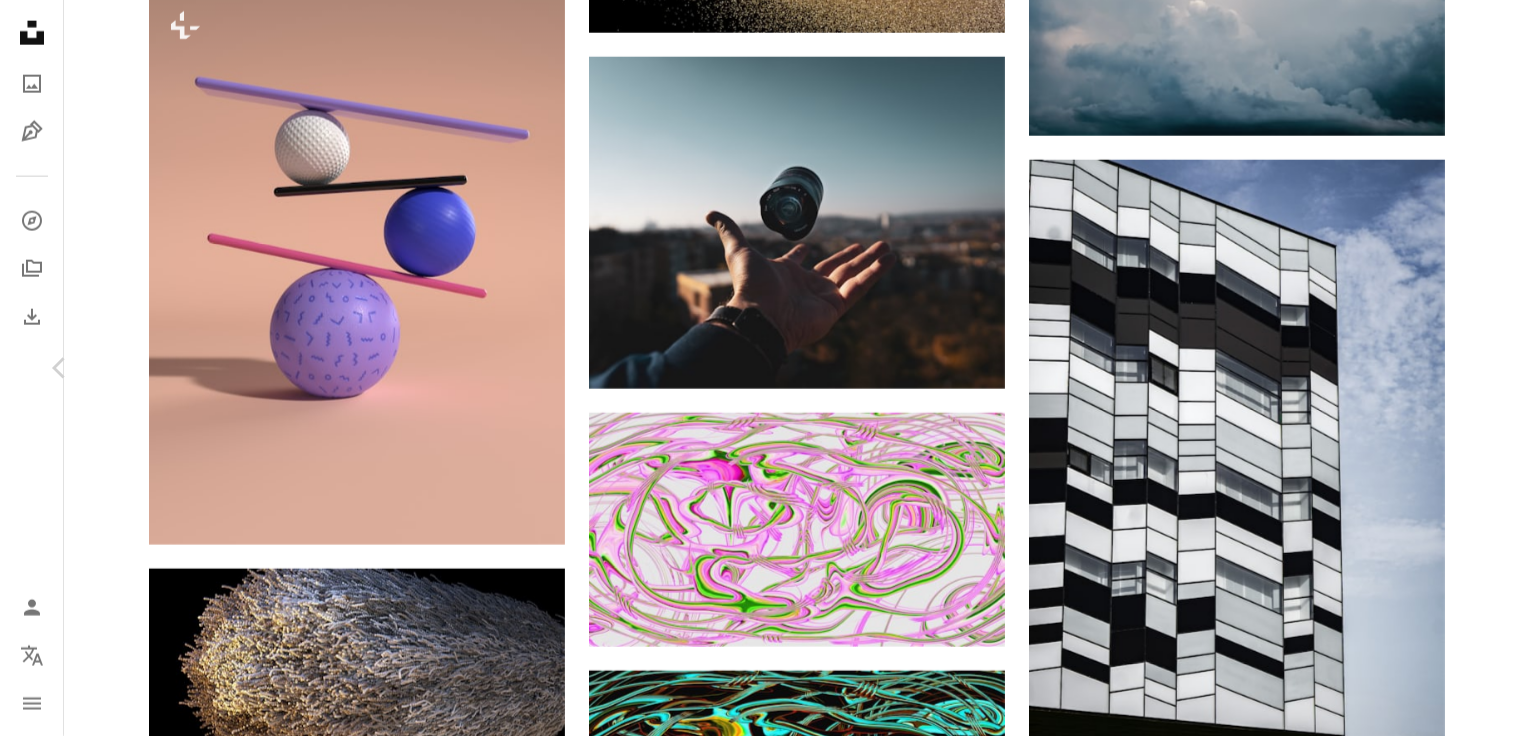 click on "Chevron right" 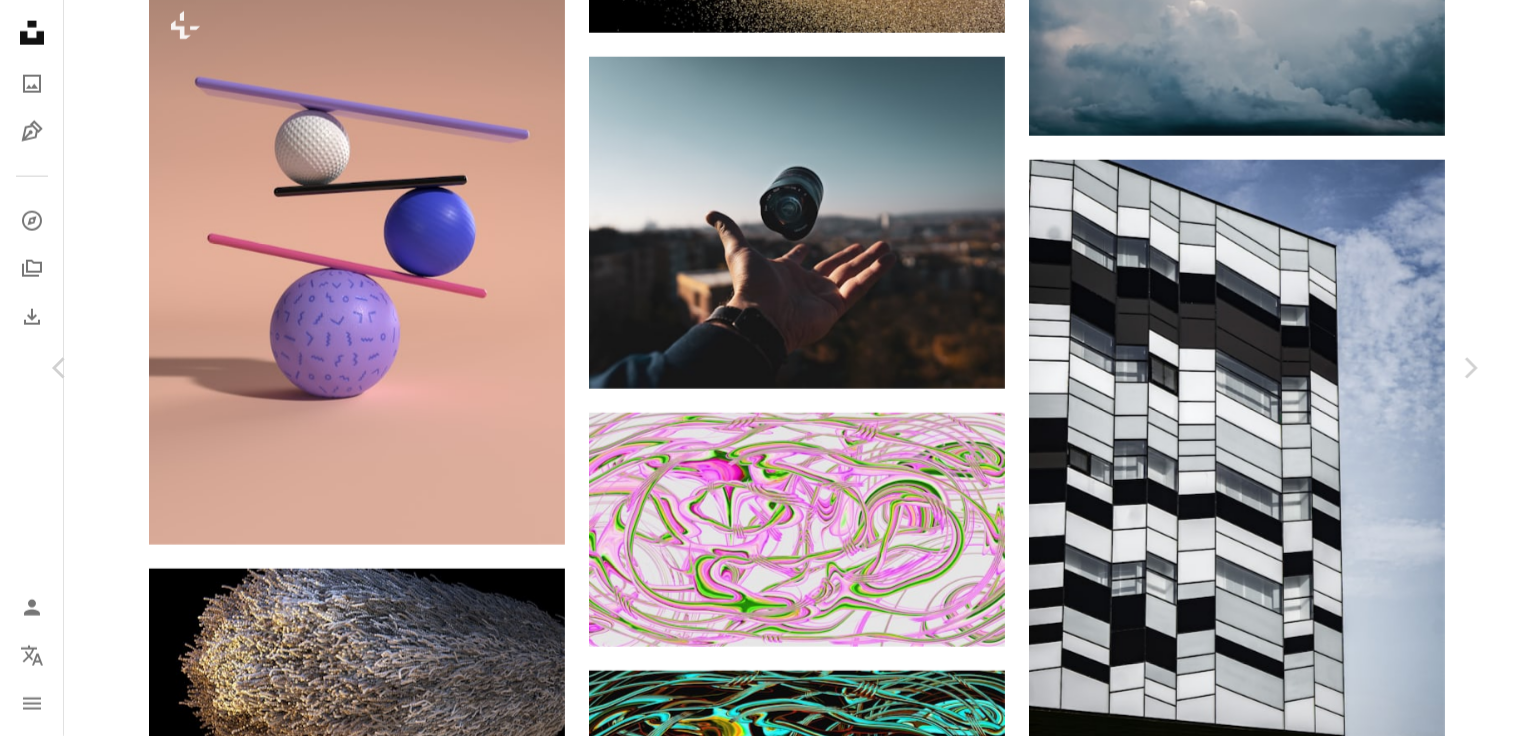 click on "An X shape" at bounding box center [20, 20] 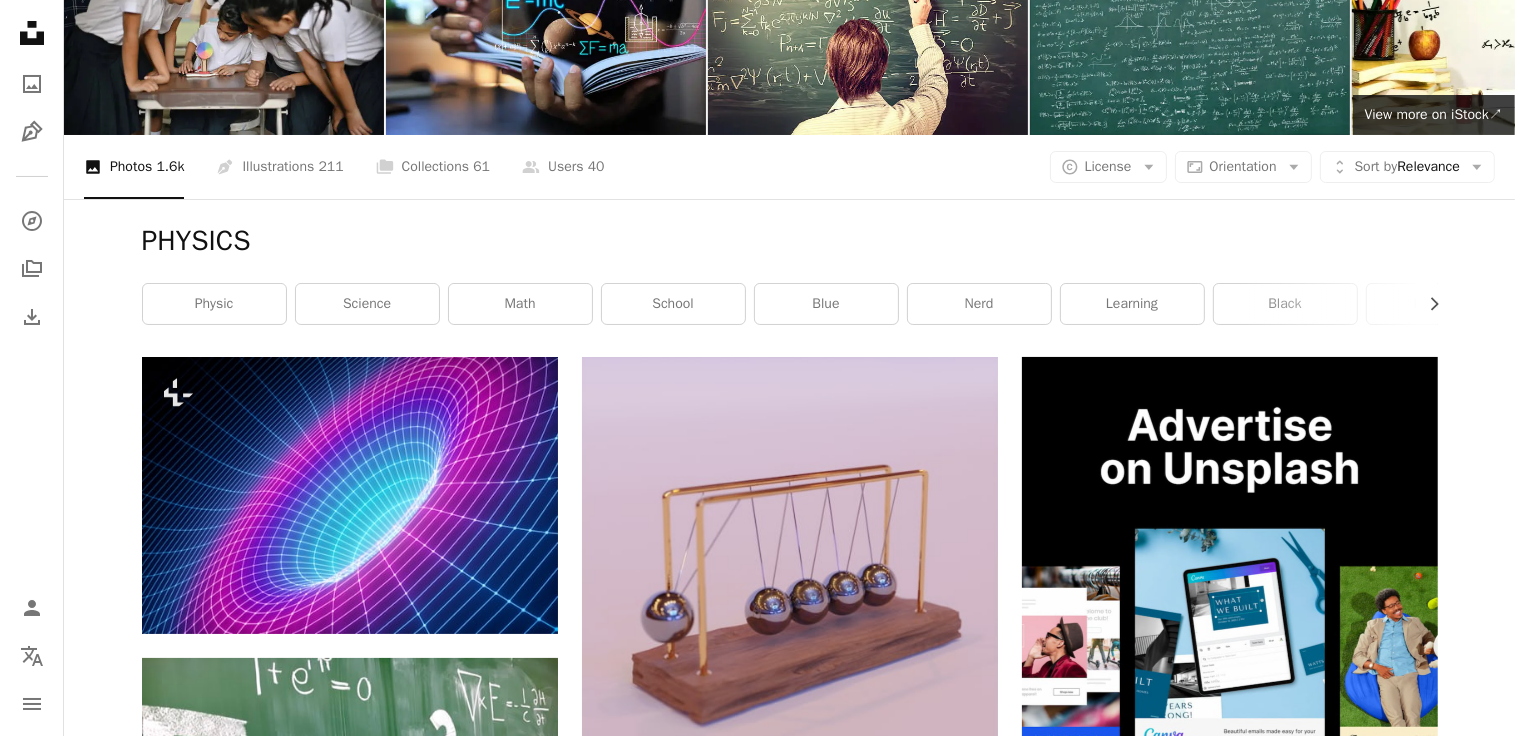 scroll, scrollTop: 0, scrollLeft: 0, axis: both 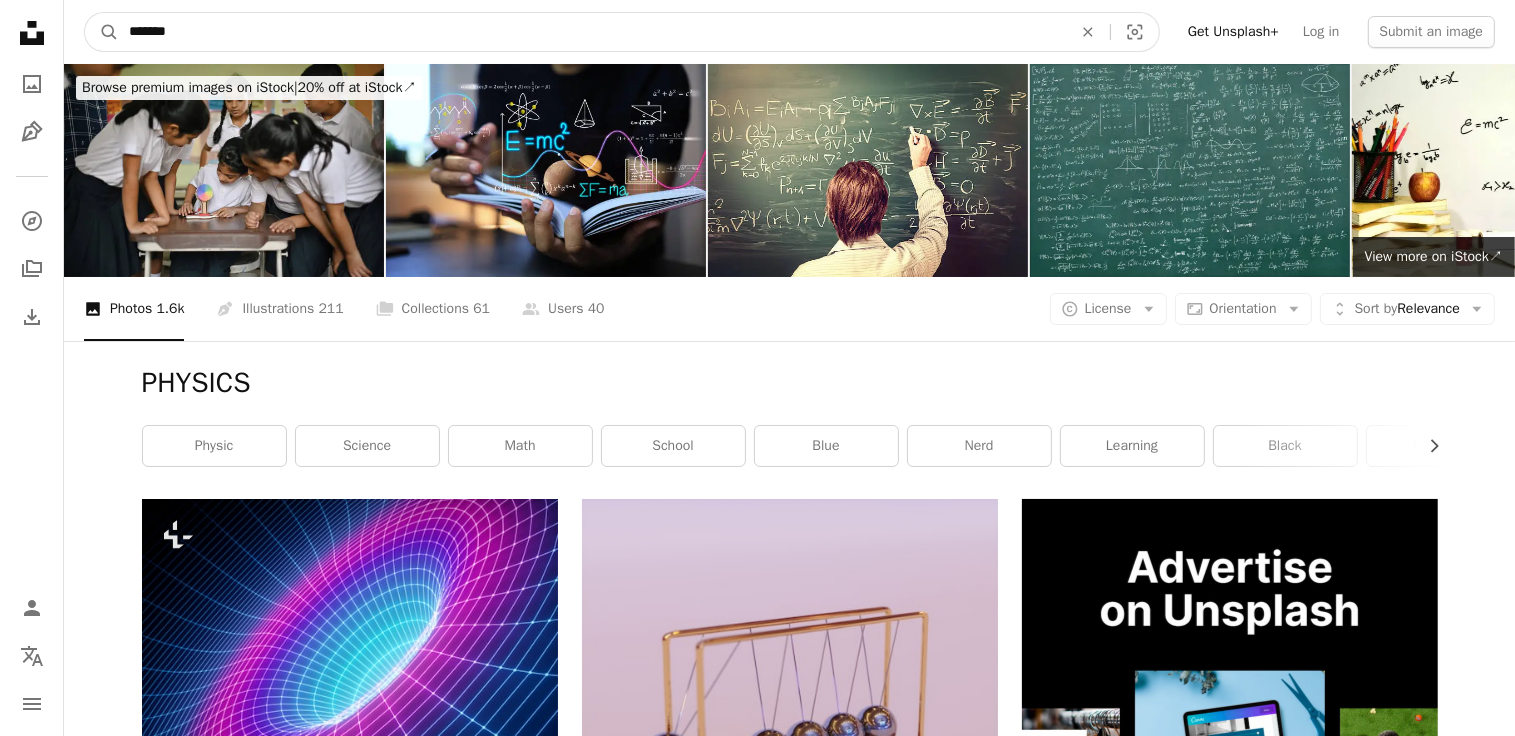 click on "*******" at bounding box center (592, 32) 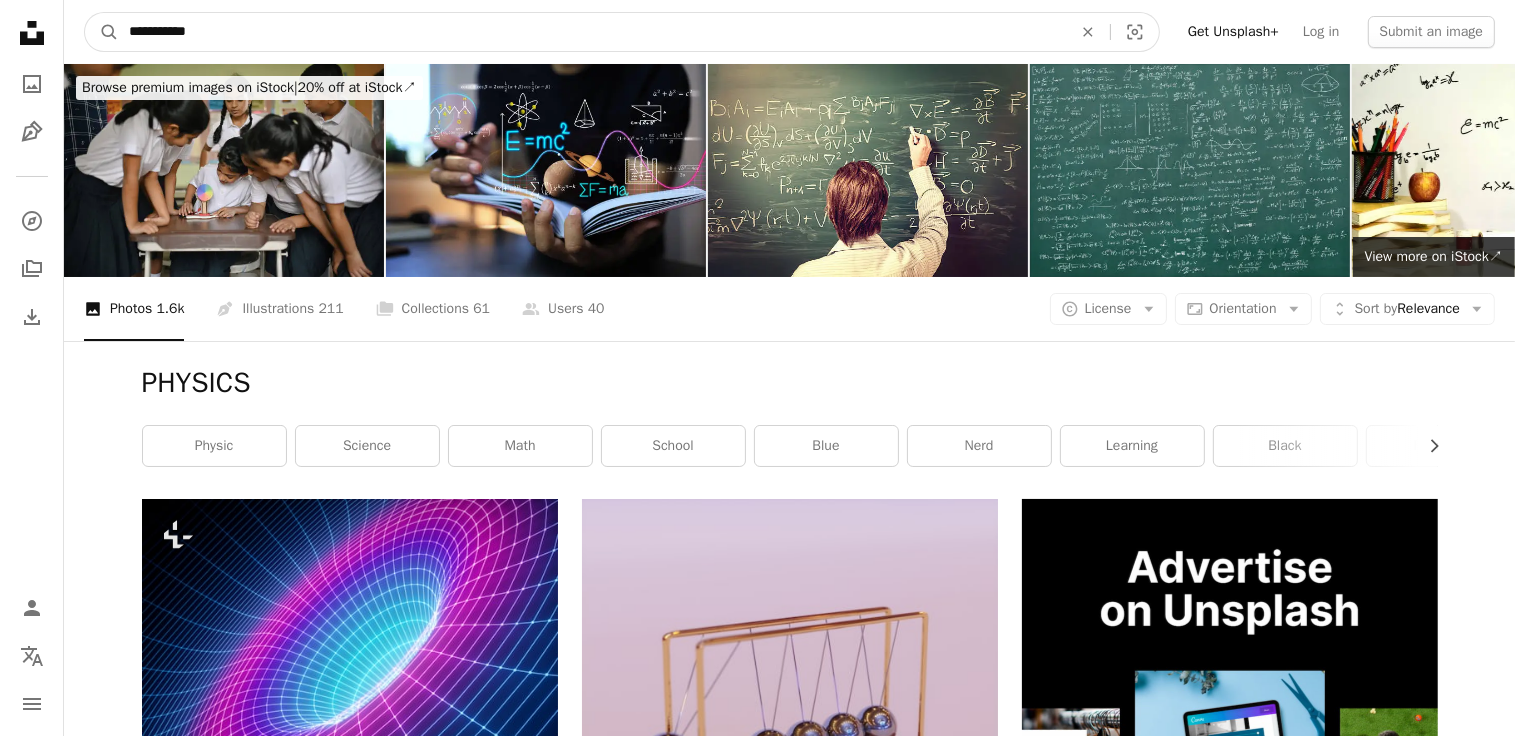 type on "**********" 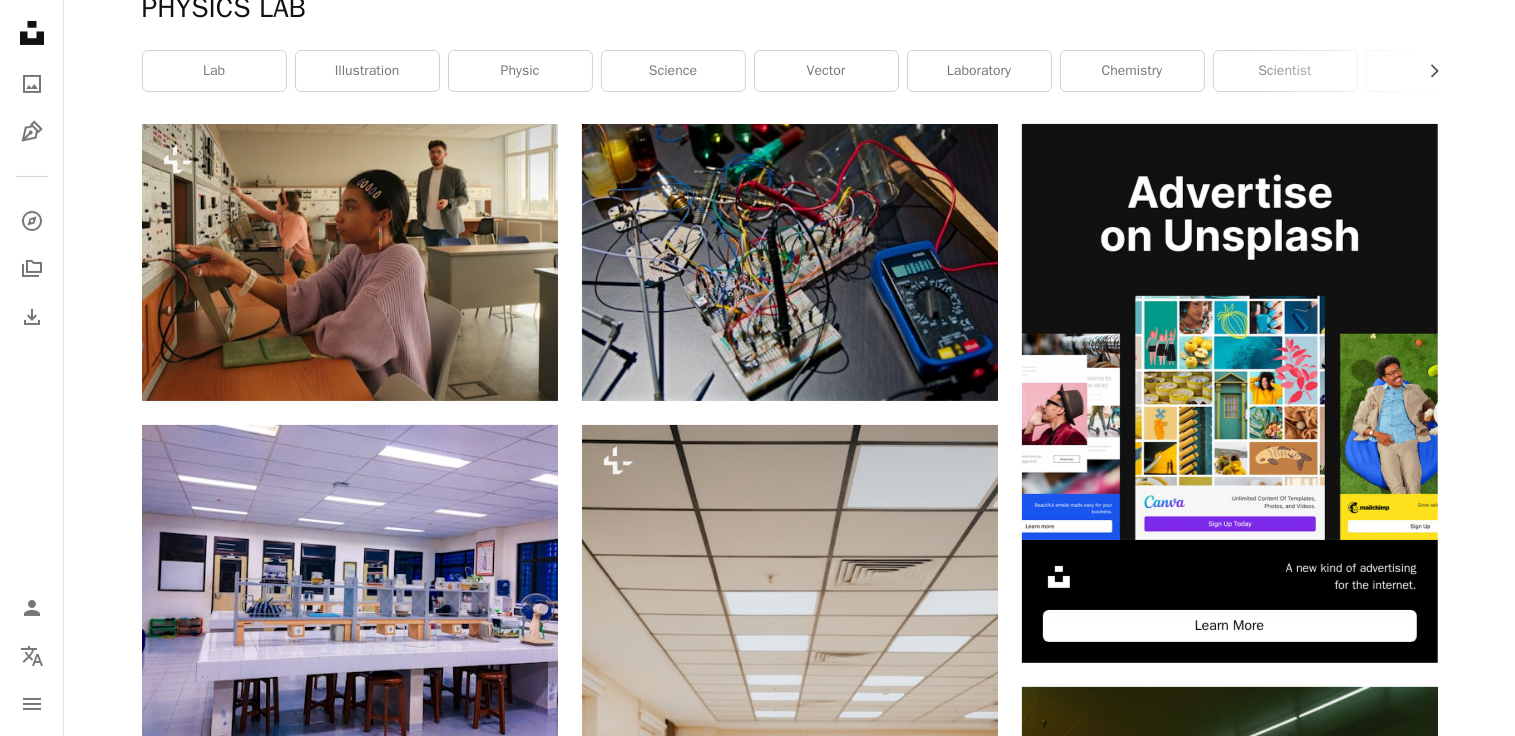 scroll, scrollTop: 379, scrollLeft: 0, axis: vertical 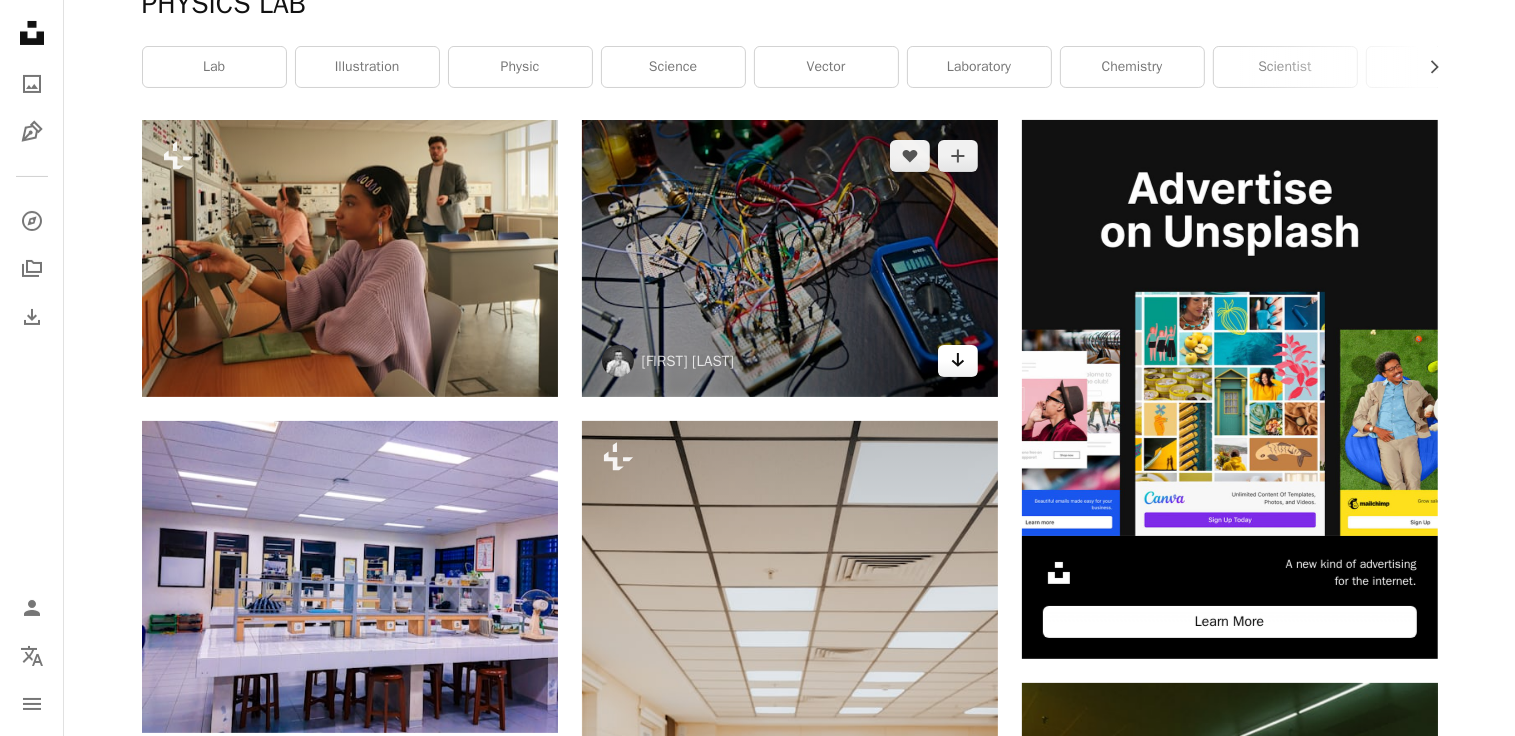 click 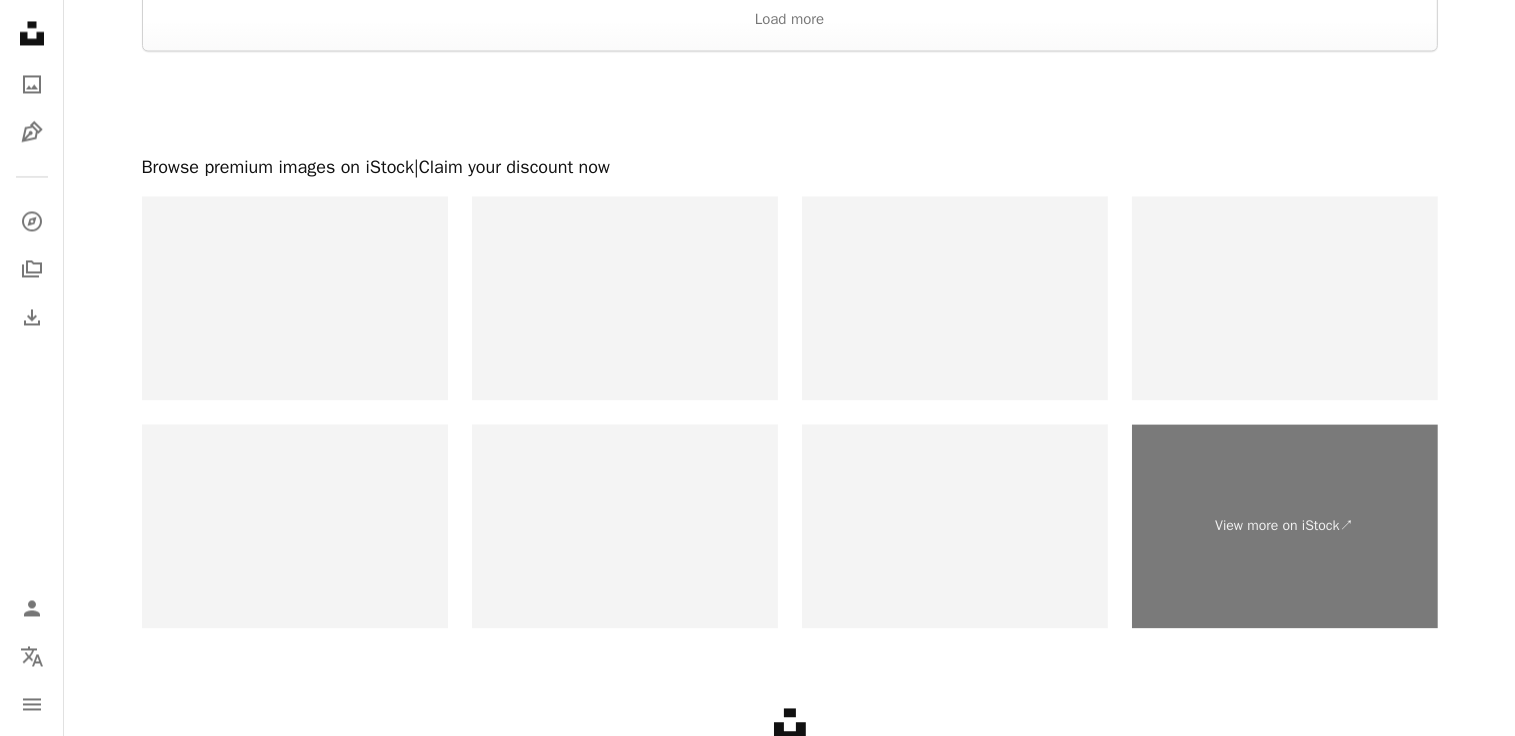 scroll, scrollTop: 4100, scrollLeft: 0, axis: vertical 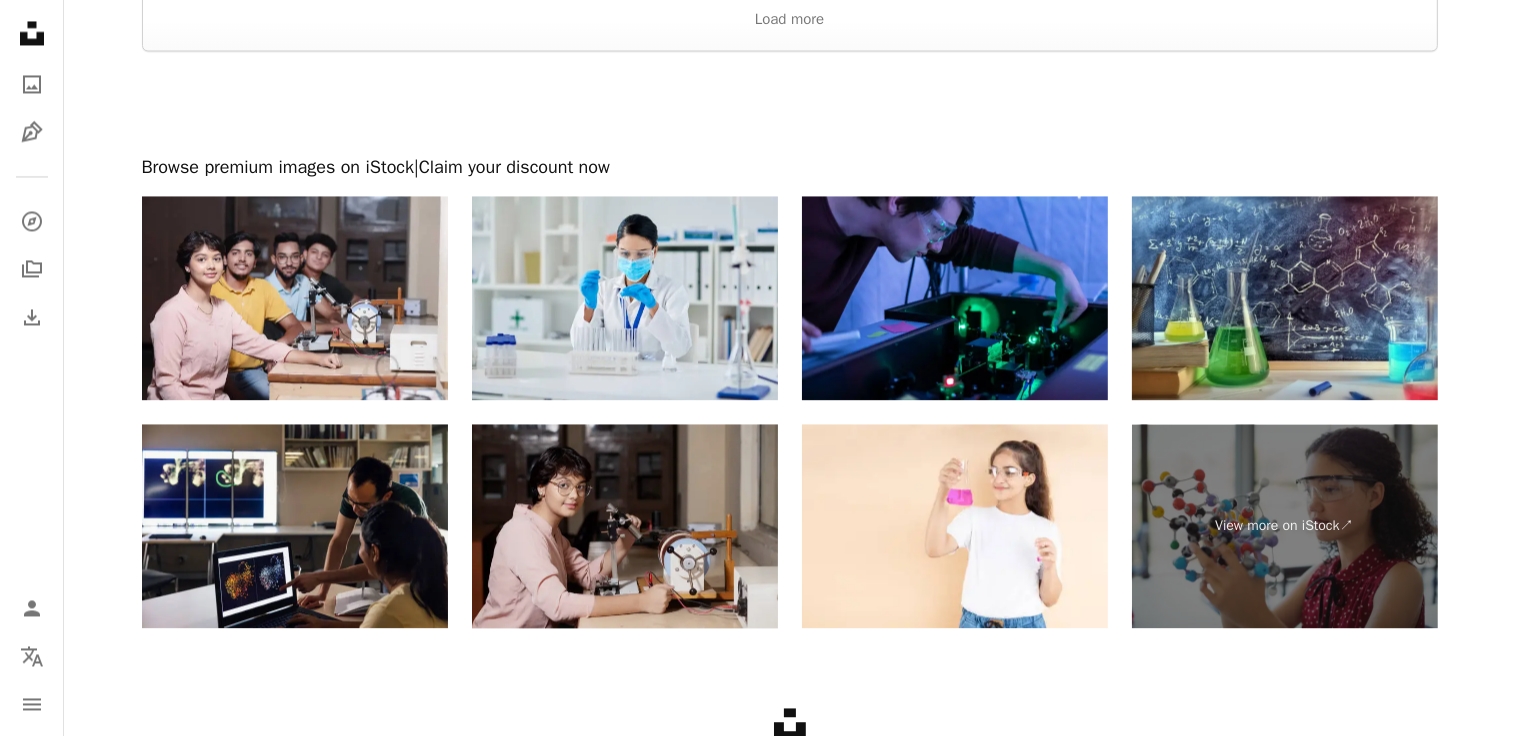 click at bounding box center (625, 526) 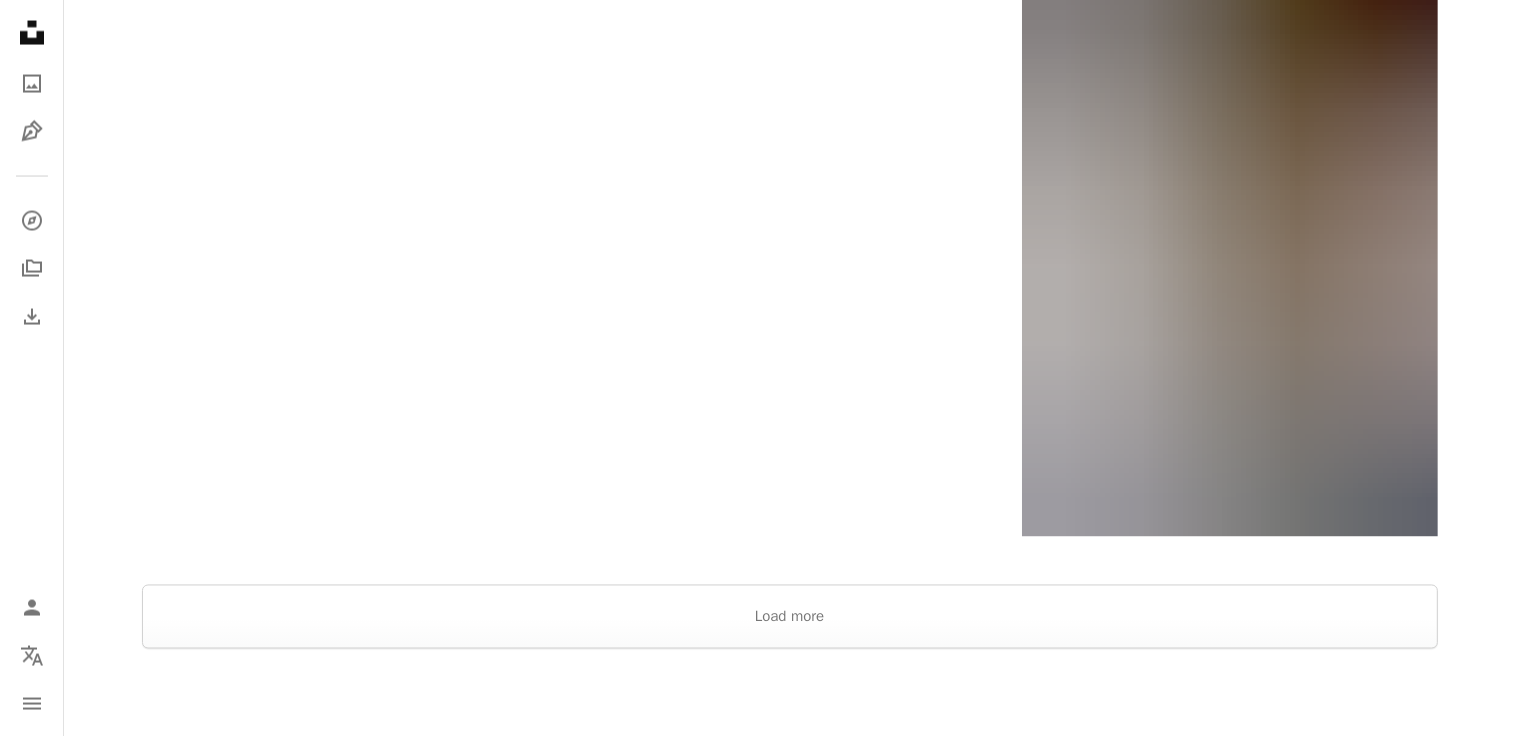 scroll, scrollTop: 3500, scrollLeft: 0, axis: vertical 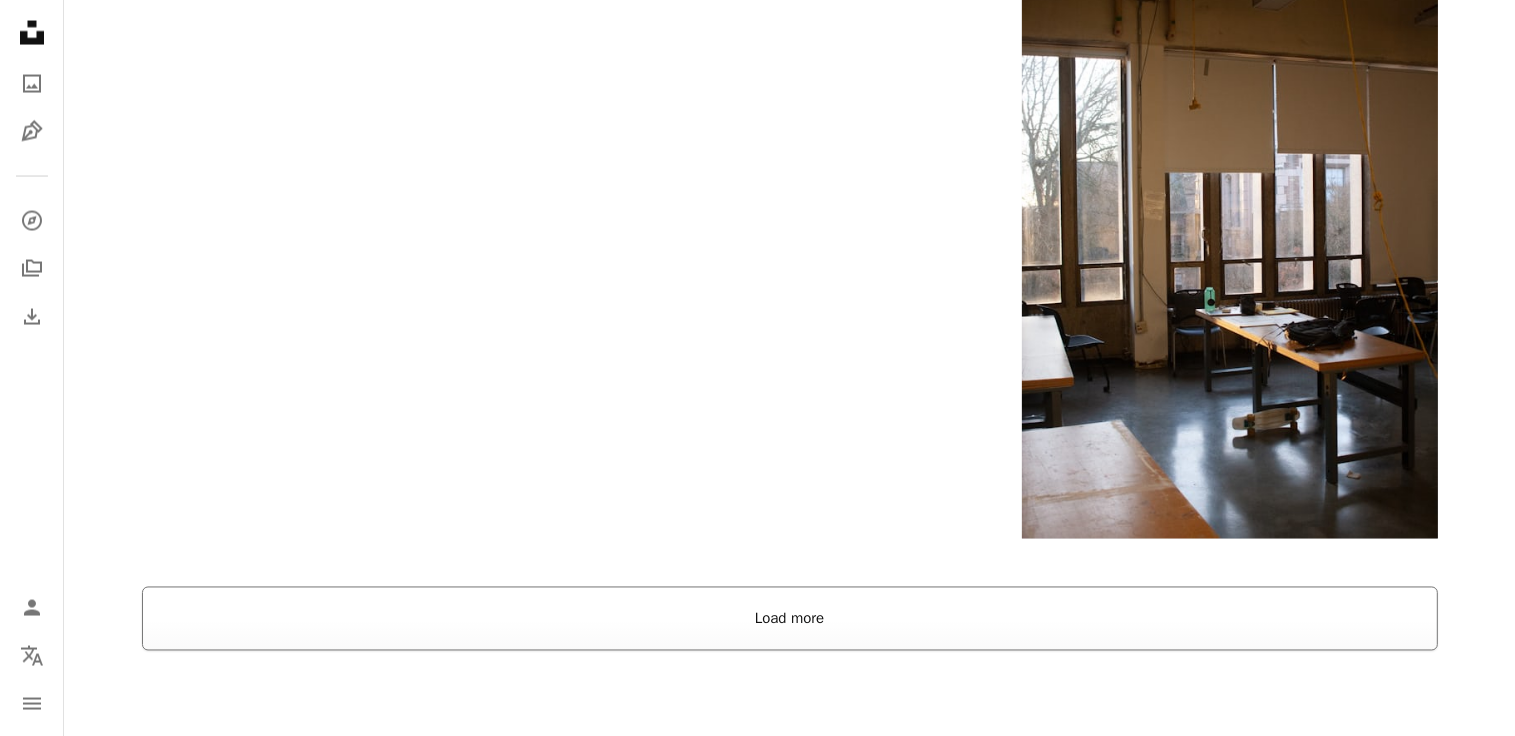 click on "Load more" at bounding box center (790, 619) 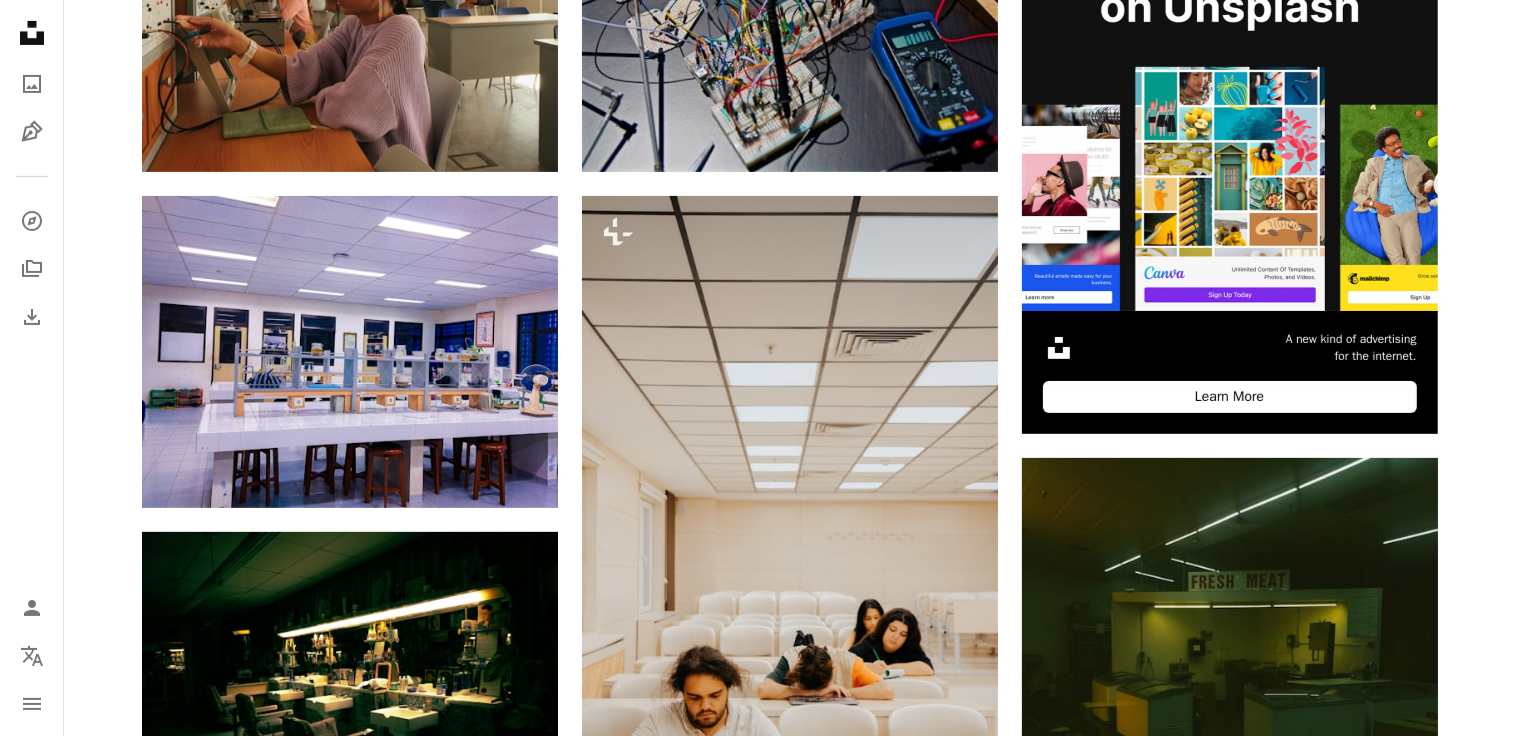 scroll, scrollTop: 0, scrollLeft: 0, axis: both 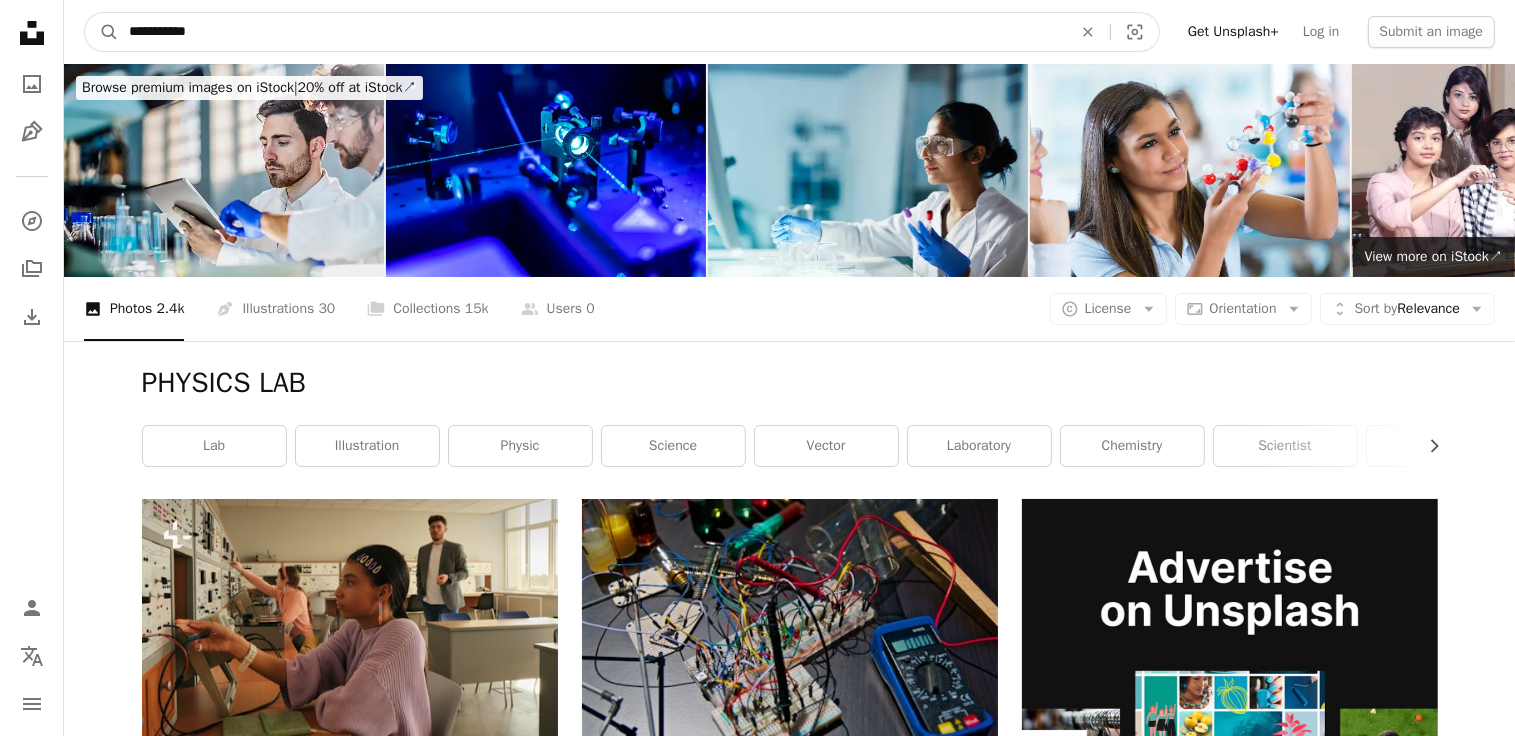 click on "**********" at bounding box center (592, 32) 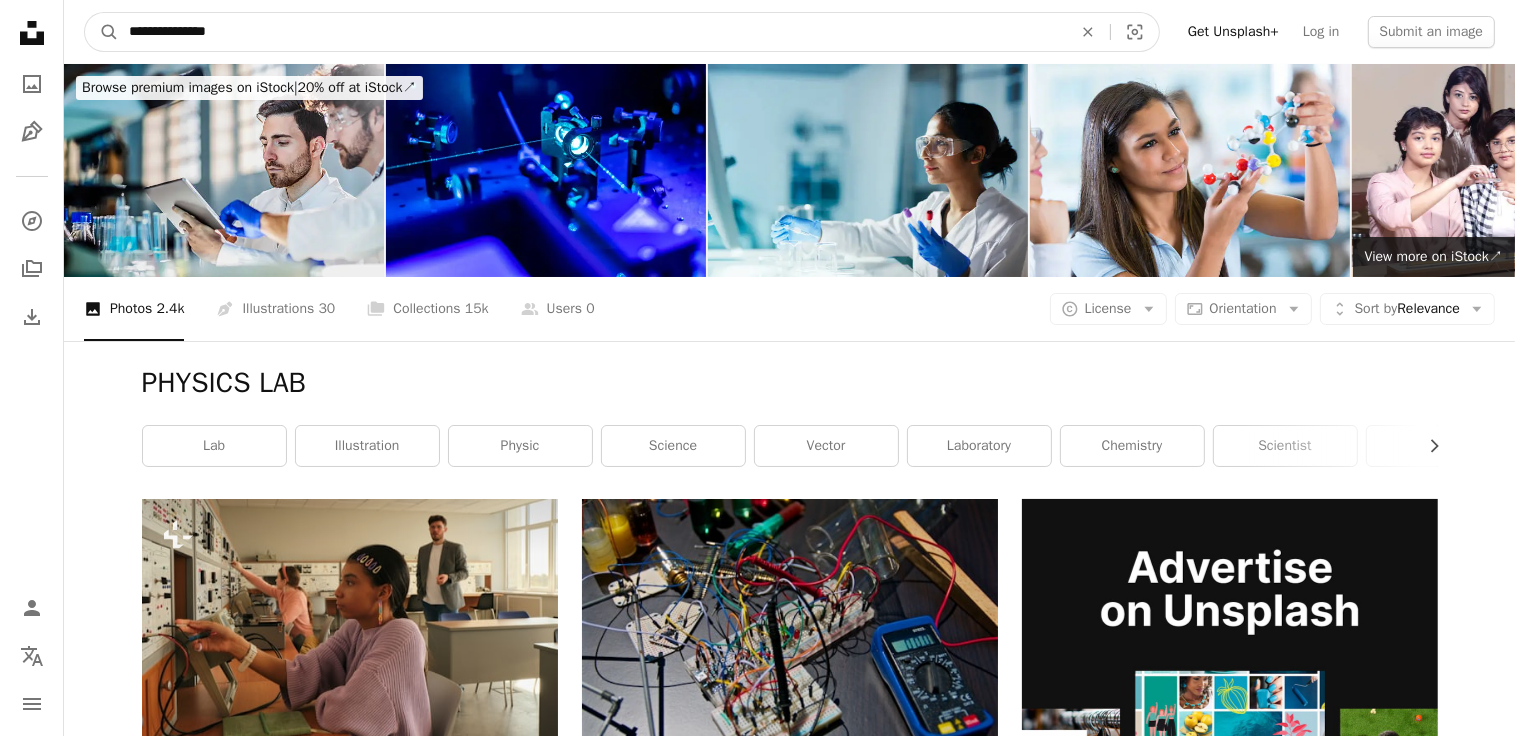 type on "**********" 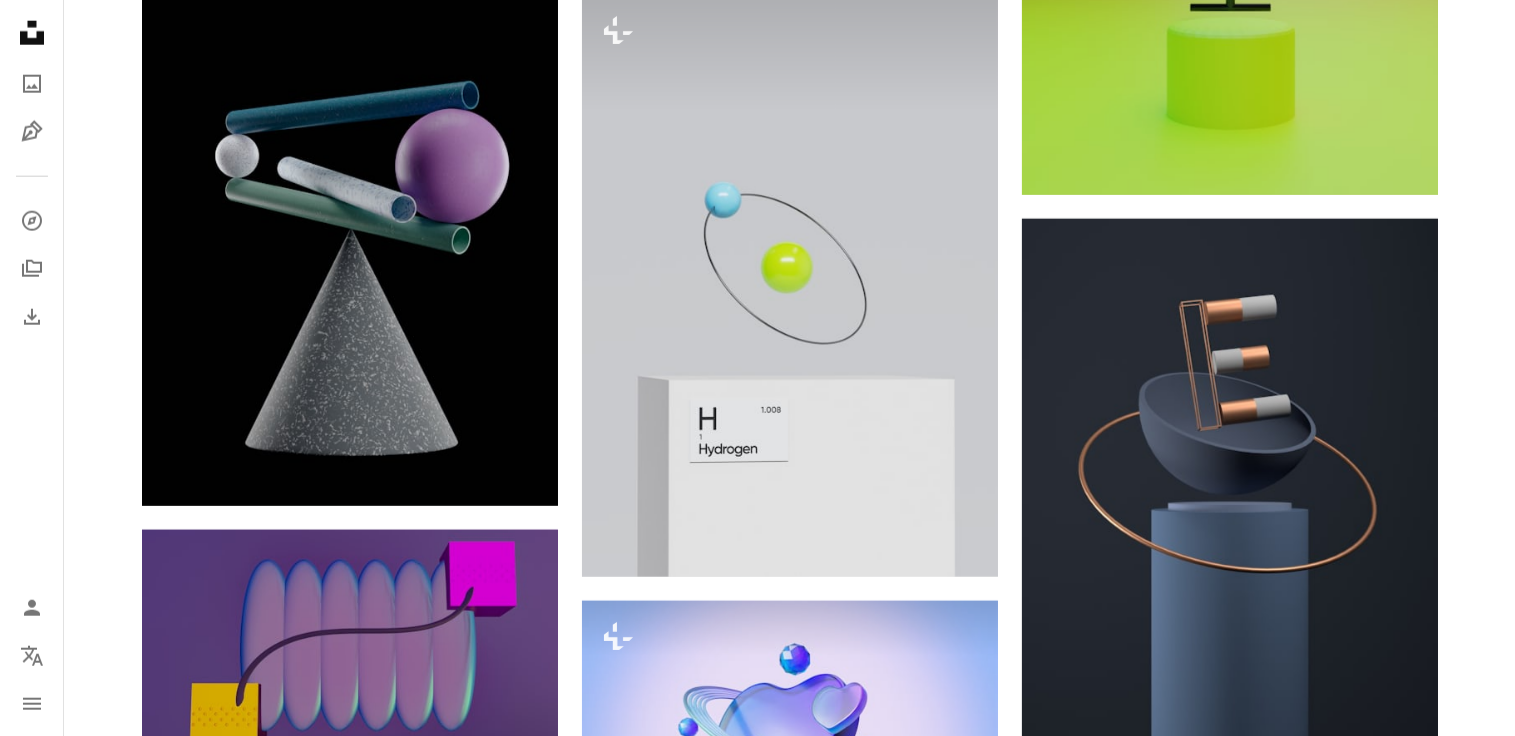 scroll, scrollTop: 2296, scrollLeft: 0, axis: vertical 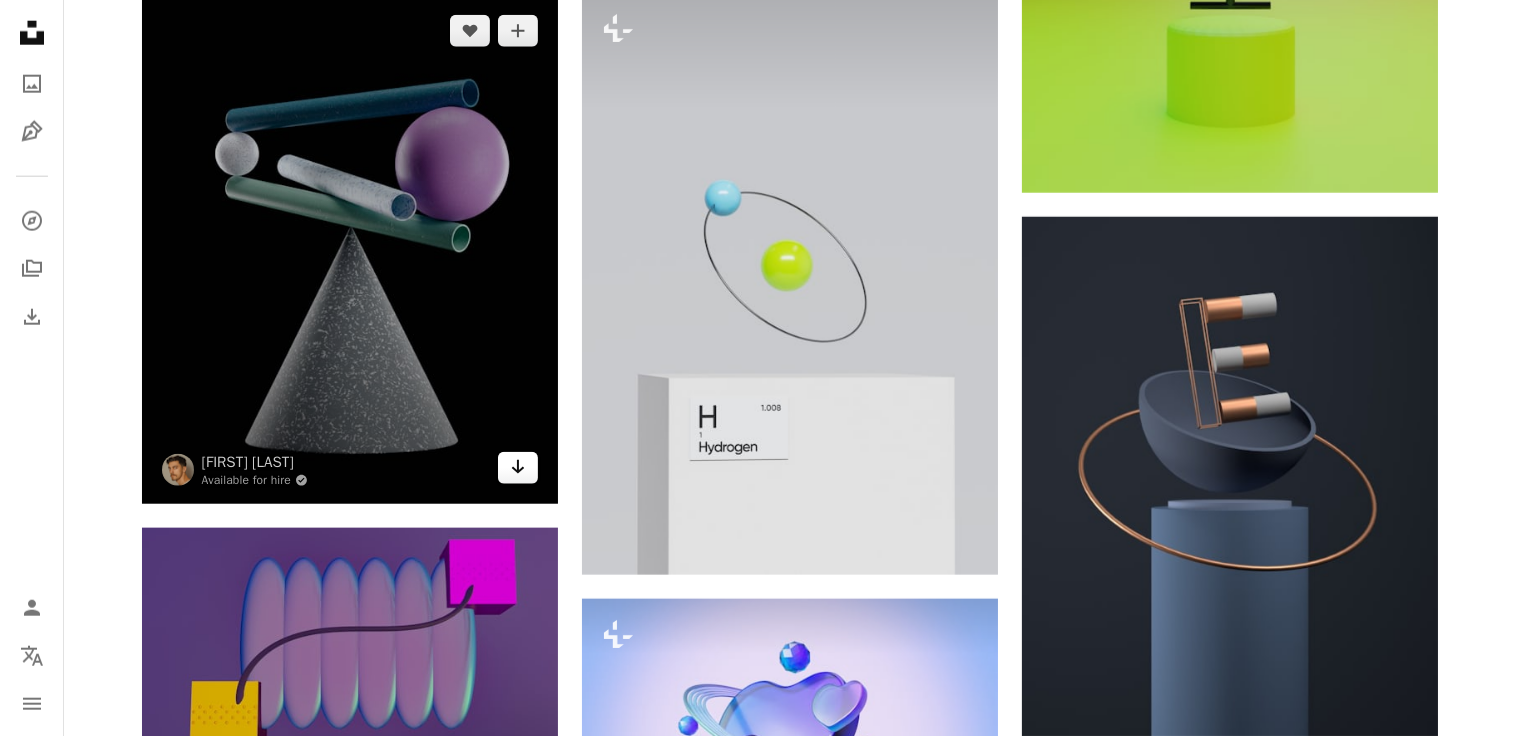 click 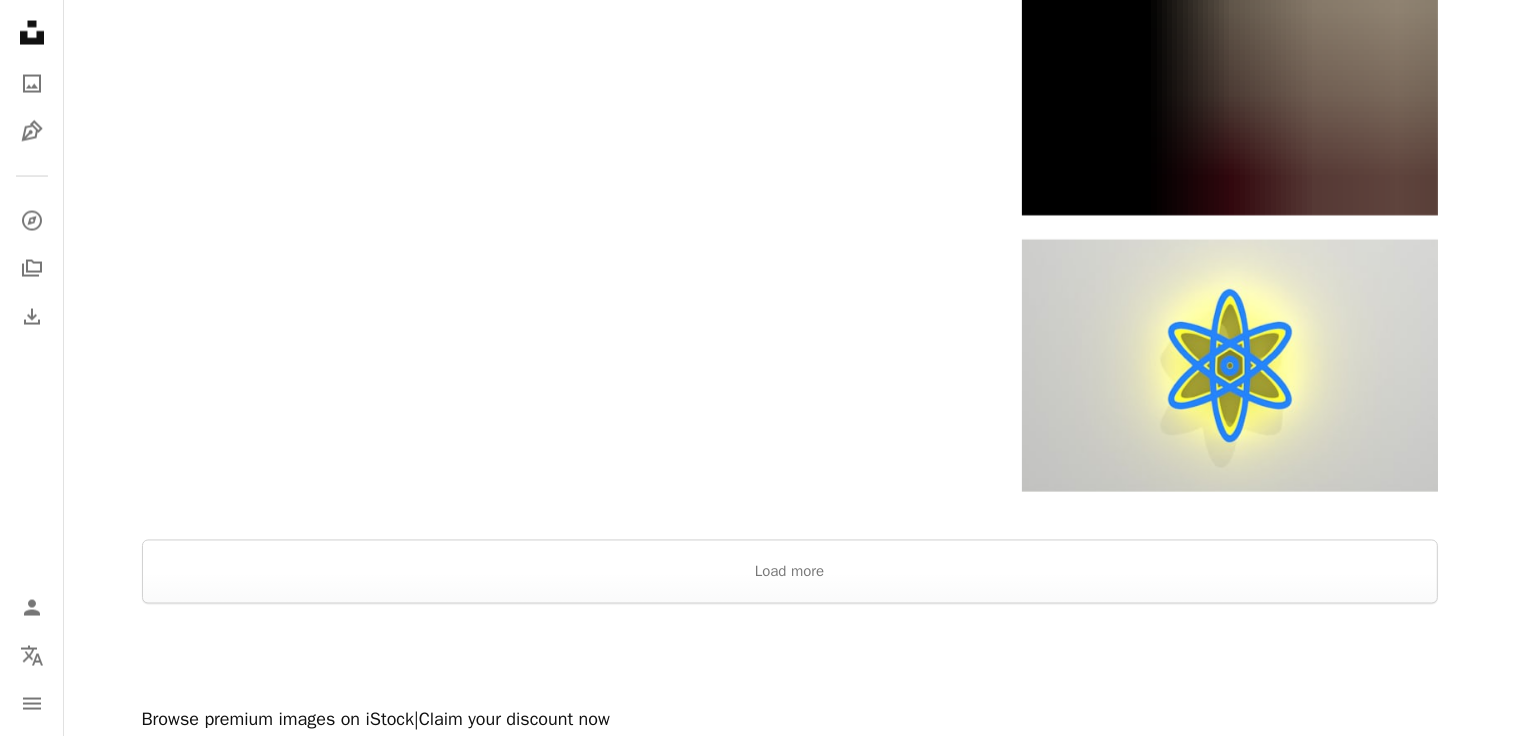 scroll, scrollTop: 3512, scrollLeft: 0, axis: vertical 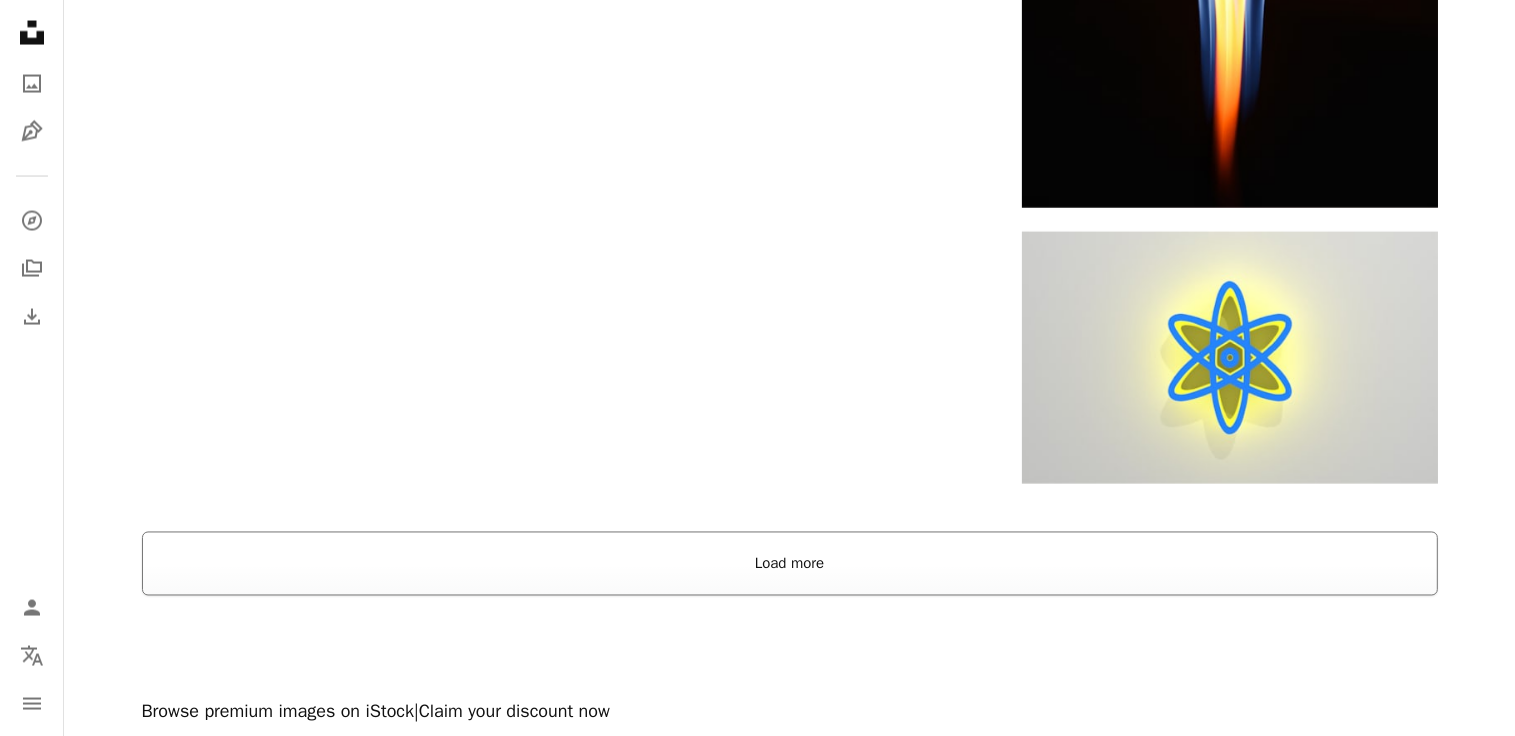 click on "Load more" at bounding box center (790, 564) 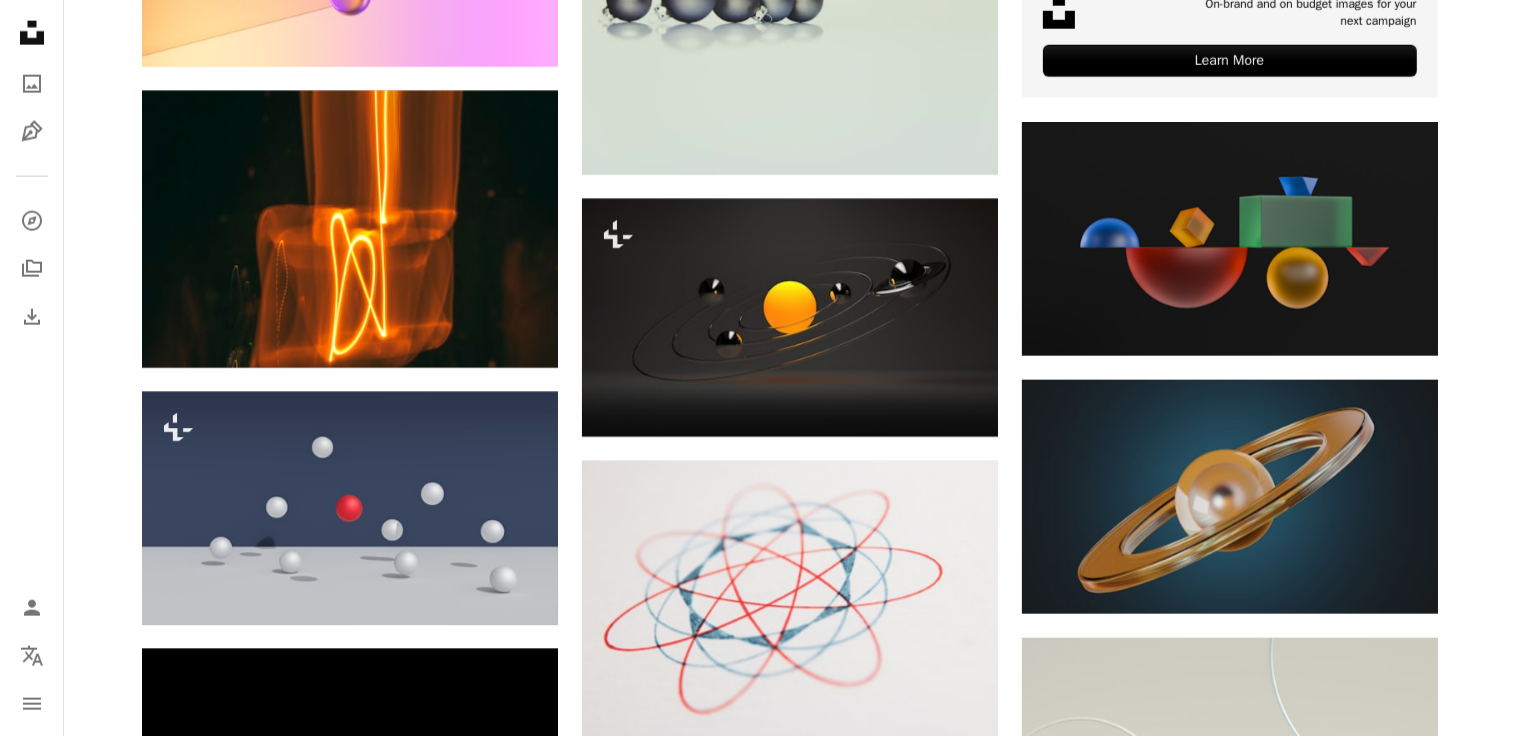 scroll, scrollTop: 10204, scrollLeft: 0, axis: vertical 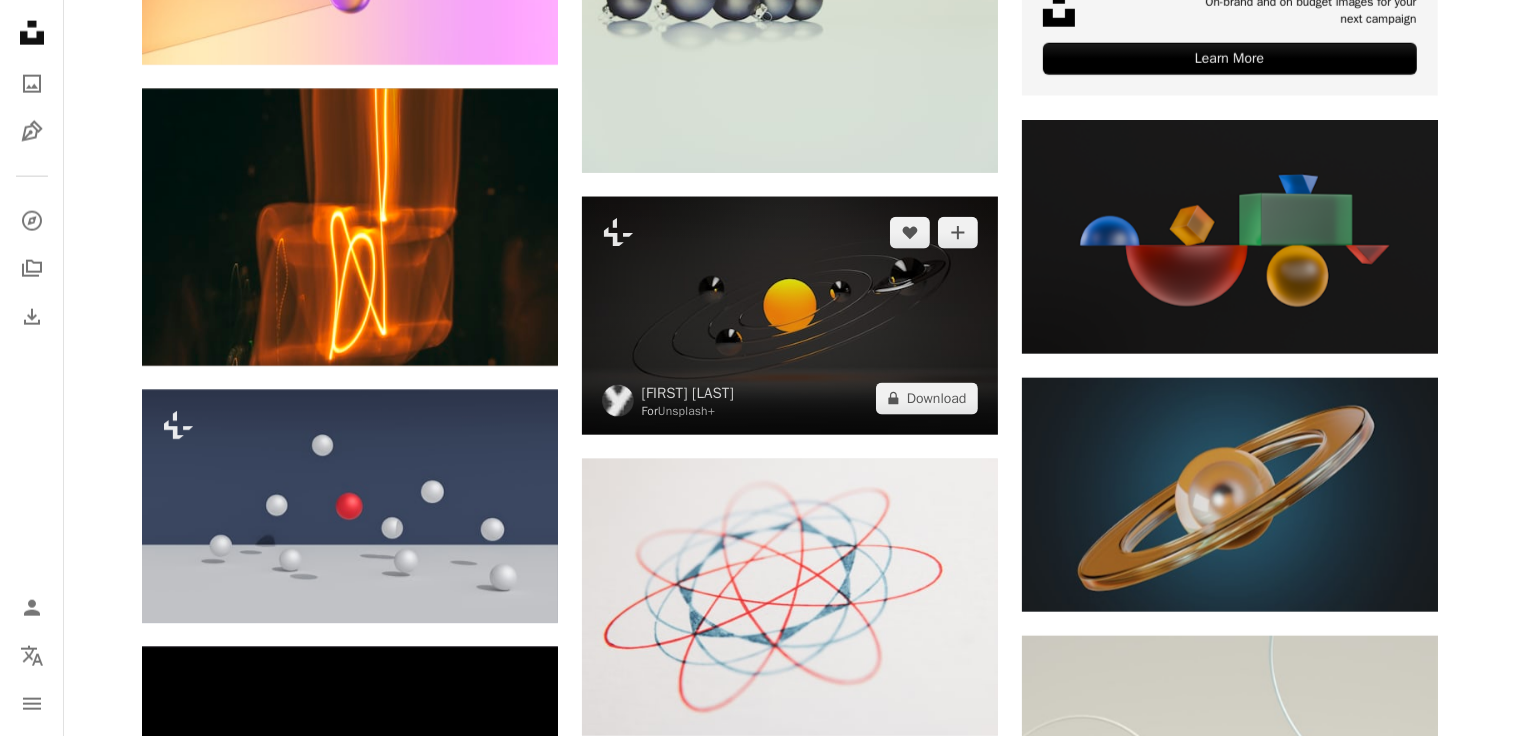 click at bounding box center (790, 316) 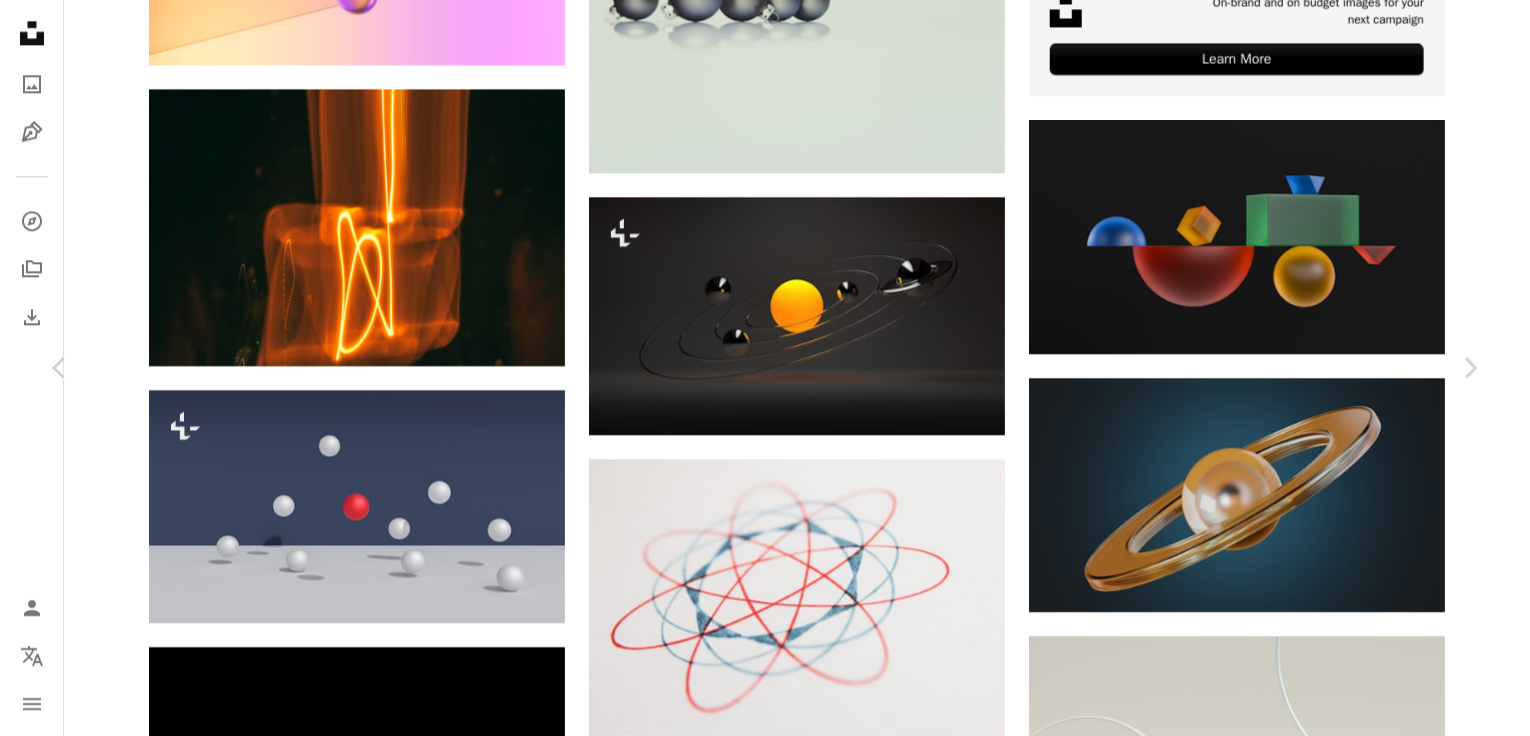 click on "An X shape Chevron left Chevron right [FIRST] [LAST] For Unsplash+ A heart A plus sign A lock Download Zoom in A forward-right arrow Share More Actions Calendar outlined Published on [MONTH] [DAY], [YEAR] Safety Licensed under the Unsplash+ License wallpaper background abstract space moon screensaver 3d render digital image render planets Creative Commons images Related images Plus sign for Unsplash+ A heart A plus sign [FIRST] [LAST] For Unsplash+ A lock Download Plus sign for Unsplash+ A heart A plus sign [FIRST] [LAST] For Unsplash+ A lock Download Plus sign for Unsplash+ A heart A plus sign [FIRST] [LAST] For Unsplash+ A lock Download Plus sign for Unsplash+ A heart A plus sign [FIRST] [LAST] For Unsplash+ A lock Download Plus sign for Unsplash+ A heart A plus sign [FIRST] [LAST] For Unsplash+ A lock Download Plus sign for Unsplash+ A heart A plus sign [FIRST] [LAST] For Unsplash+ A lock Download A heart A plus sign" at bounding box center (765, 5112) 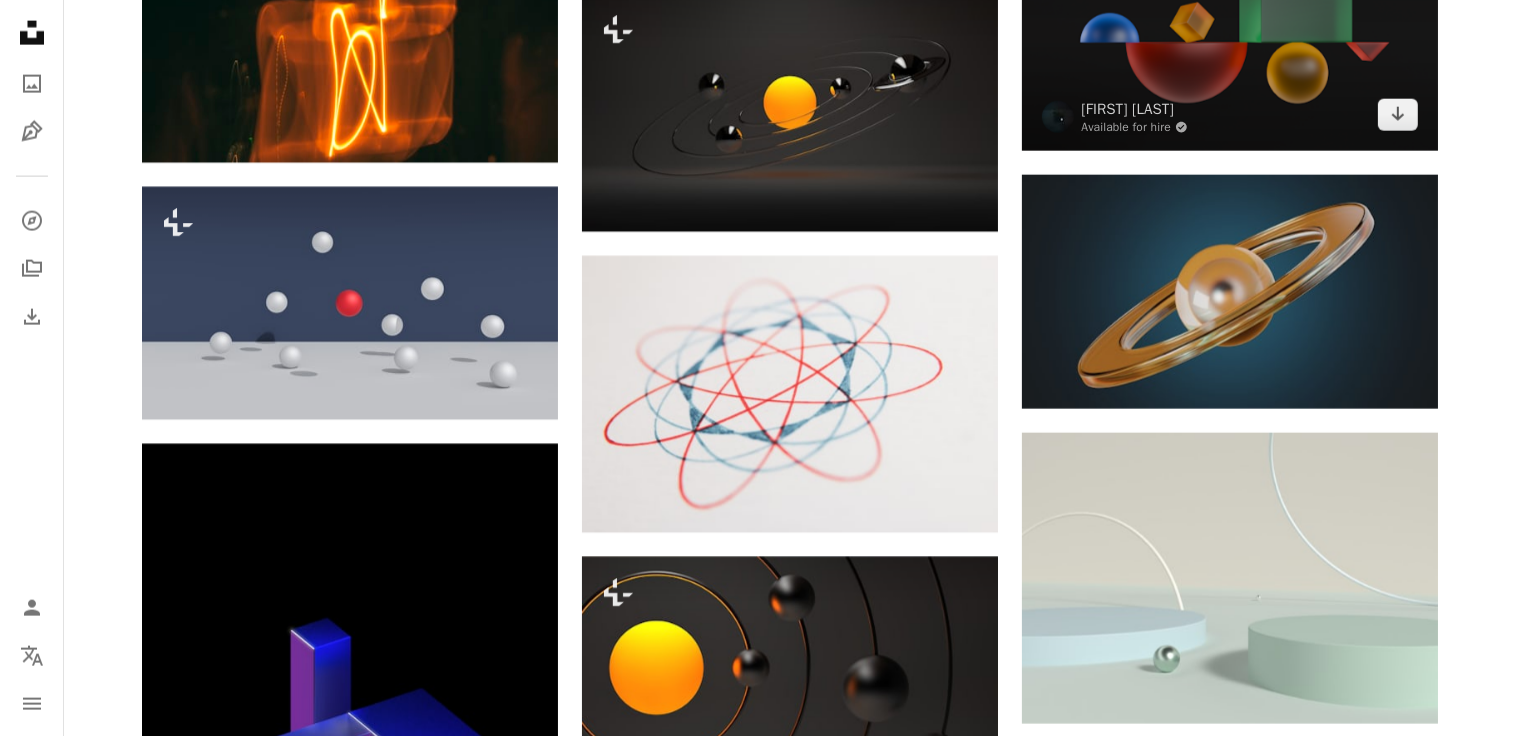 scroll, scrollTop: 10408, scrollLeft: 0, axis: vertical 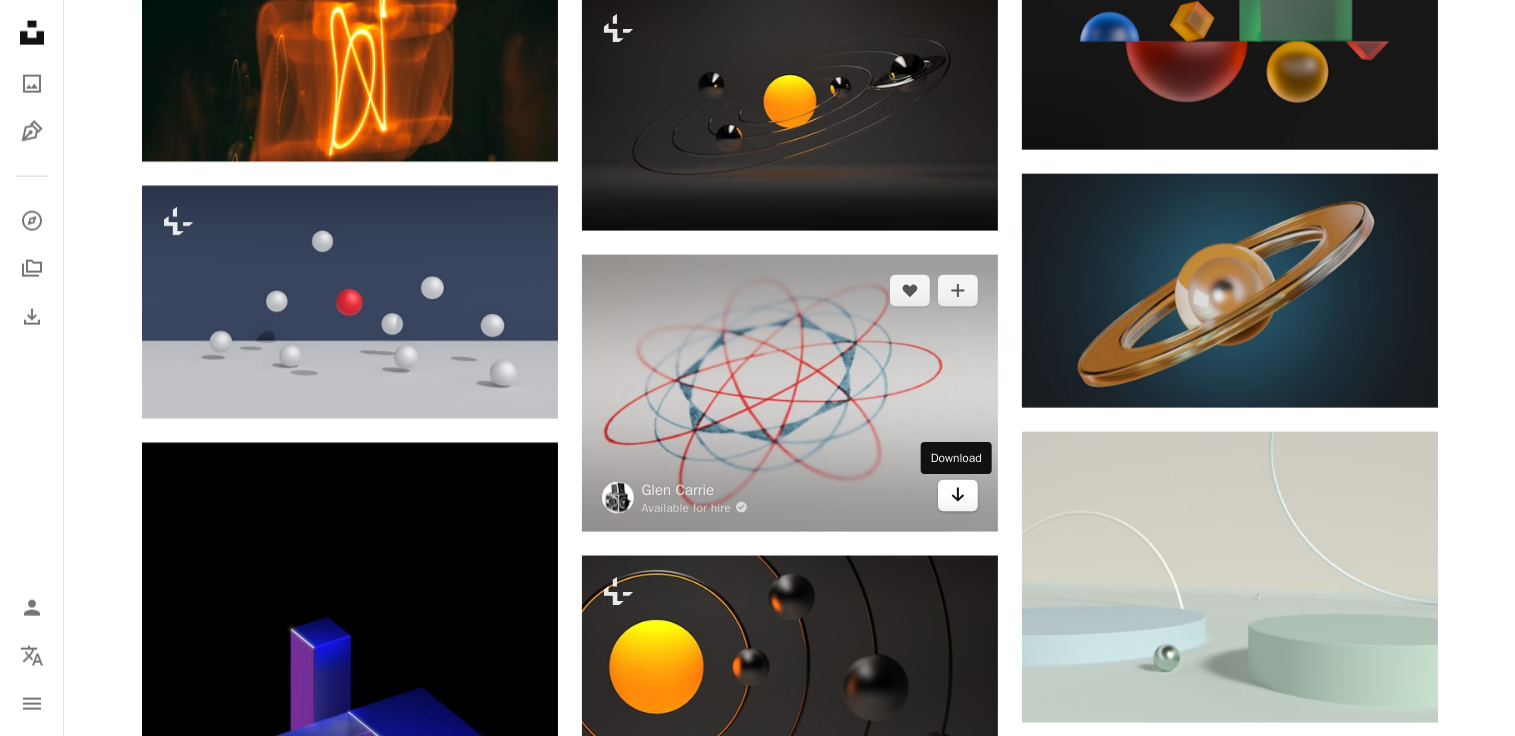 click on "Arrow pointing down" at bounding box center [958, 496] 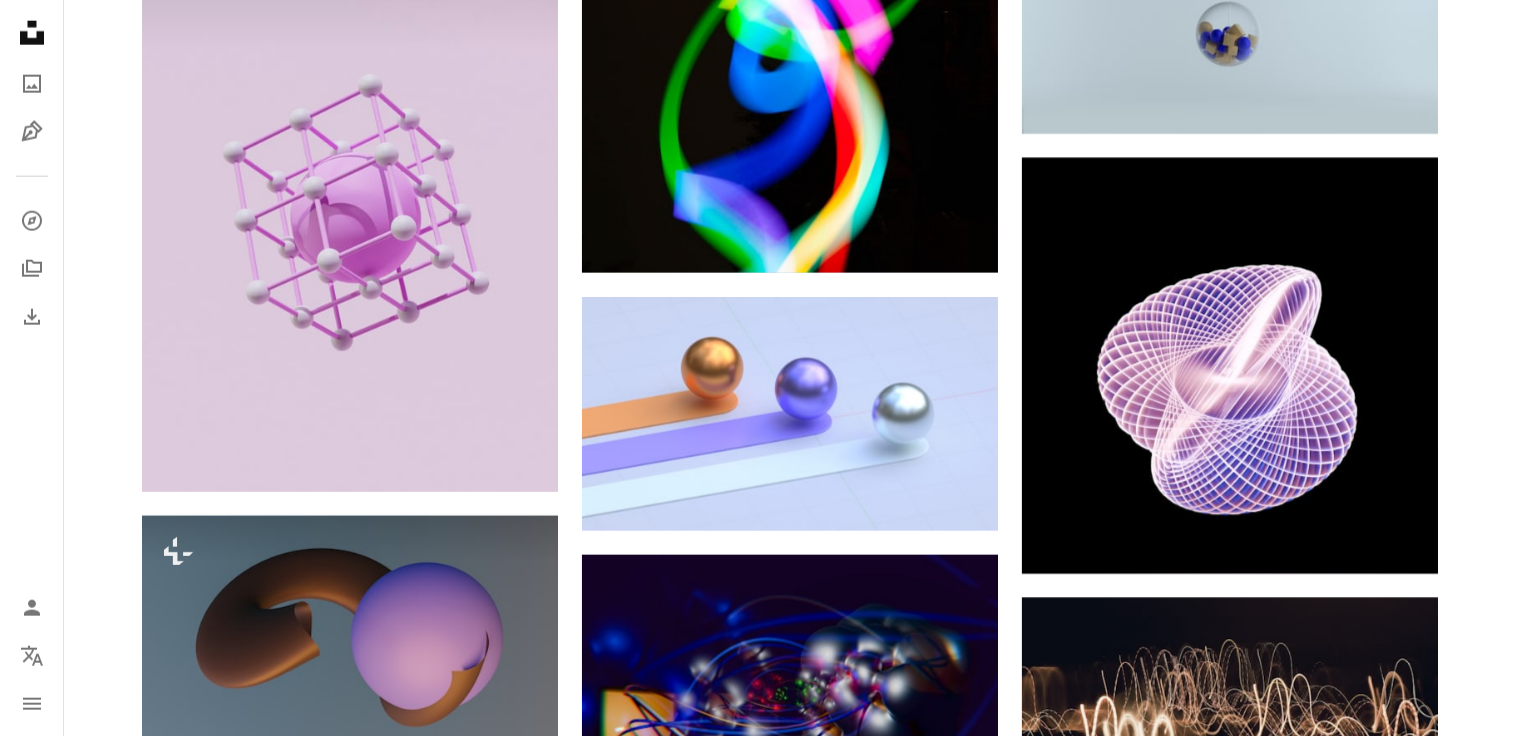 scroll, scrollTop: 17627, scrollLeft: 0, axis: vertical 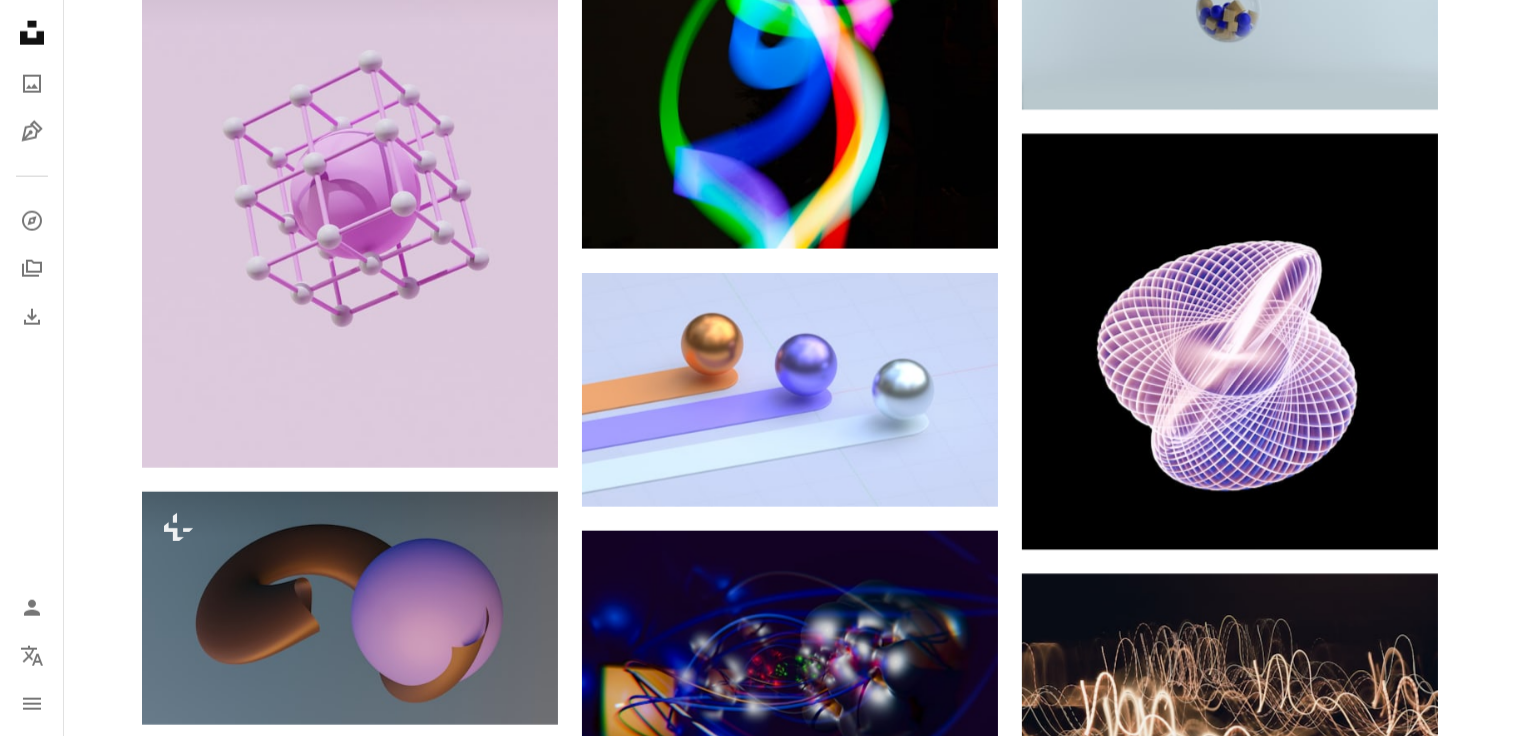 click on "Plus sign for Unsplash+ A heart A plus sign Planet Volumes For  Unsplash+ A lock Download A heart A plus sign [FIRST] [LAST] Available for hire A checkmark inside of a circle Arrow pointing down Plus sign for Unsplash+ A heart A plus sign [FIRST] [LAST] For  Unsplash+ A lock Download A heart A plus sign Align Towards Spine Available for hire A checkmark inside of a circle Arrow pointing down A heart A plus sign [FIRST] [LAST] Available for hire A checkmark inside of a circle Arrow pointing down A heart A plus sign [FIRST] [LAST] Available for hire A checkmark inside of a circle Arrow pointing down A heart A plus sign [FIRST] [LAST] Available for hire A checkmark inside of a circle Arrow pointing down Plus sign for Unsplash+ A heart A plus sign [FIRST] [LAST] For  Unsplash+ A lock Download A heart A plus sign [FIRST] [LAST] Available for hire A checkmark inside of a circle Arrow pointing down Plus sign for Unsplash+ A heart A plus sign Planet Volumes For  Unsplash+ A lock Download Learn More A plus sign A heart" at bounding box center [789, -5973] 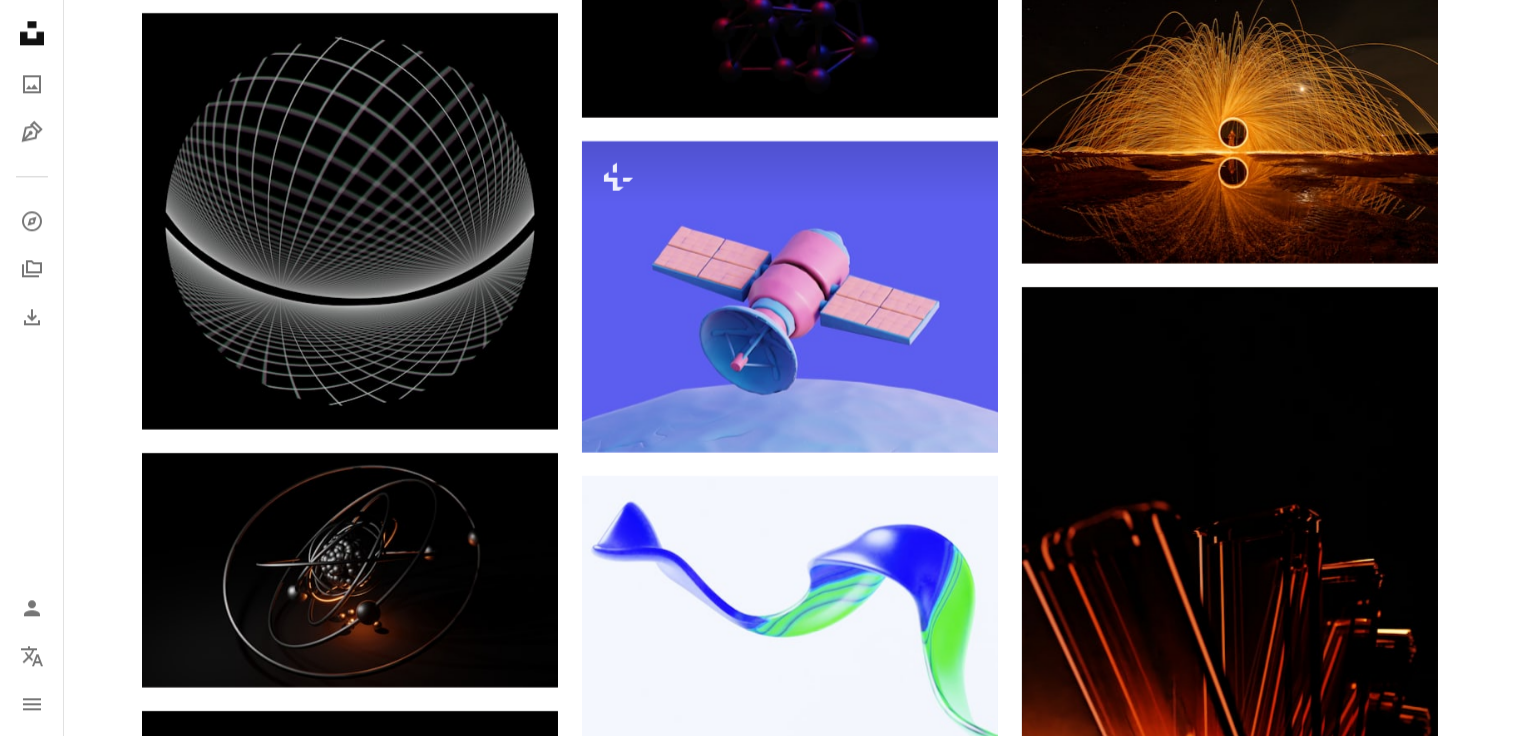 scroll, scrollTop: 20584, scrollLeft: 0, axis: vertical 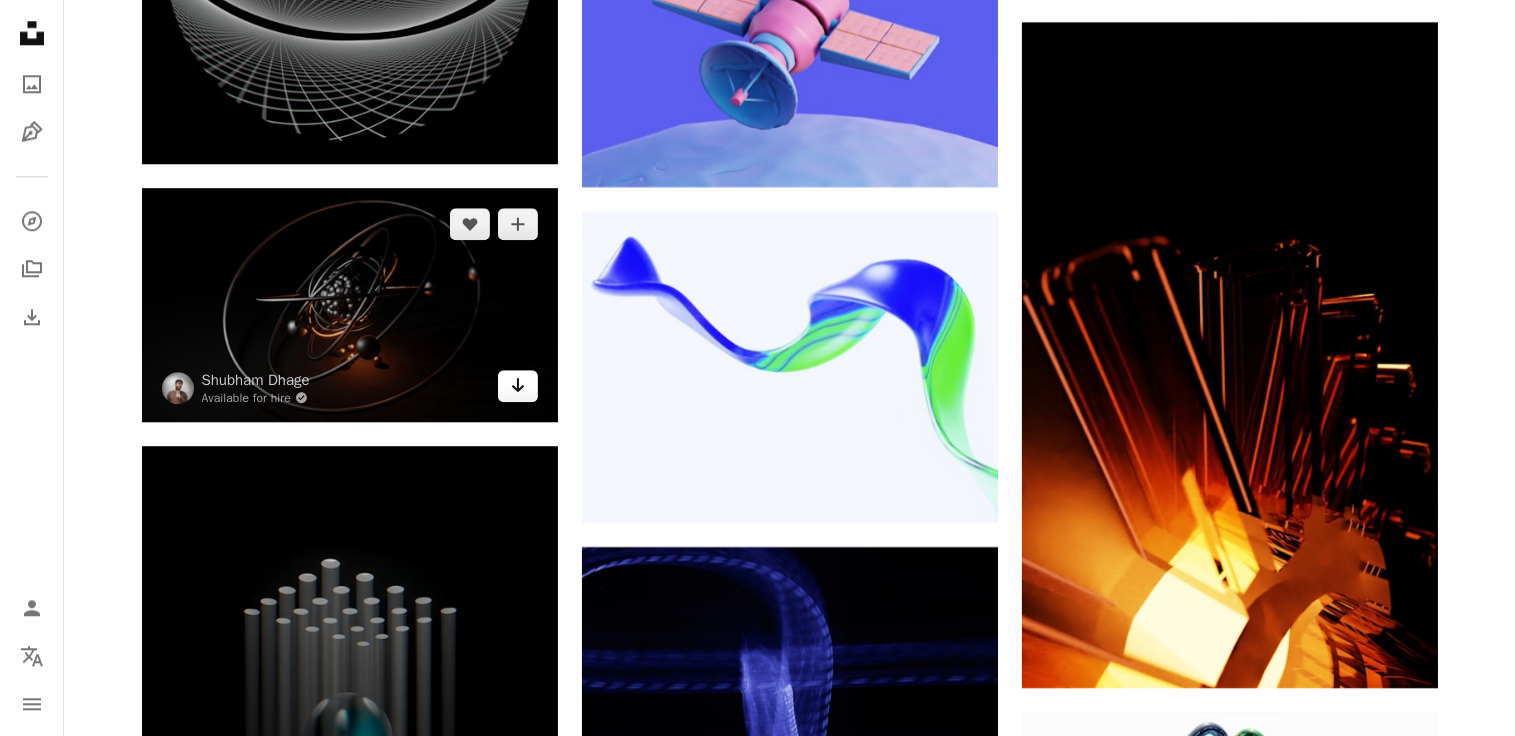 click on "Arrow pointing down" at bounding box center (518, 386) 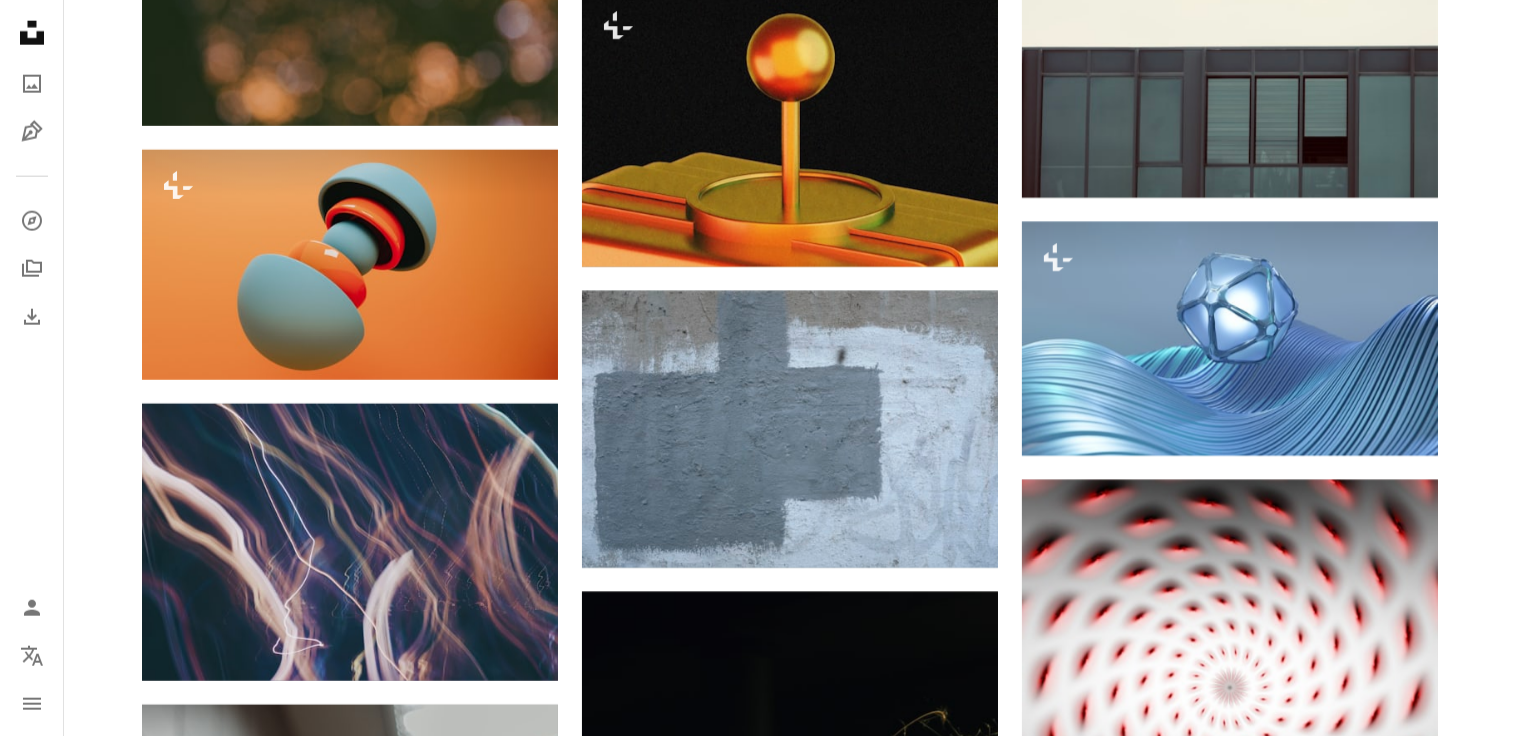 scroll, scrollTop: 25136, scrollLeft: 0, axis: vertical 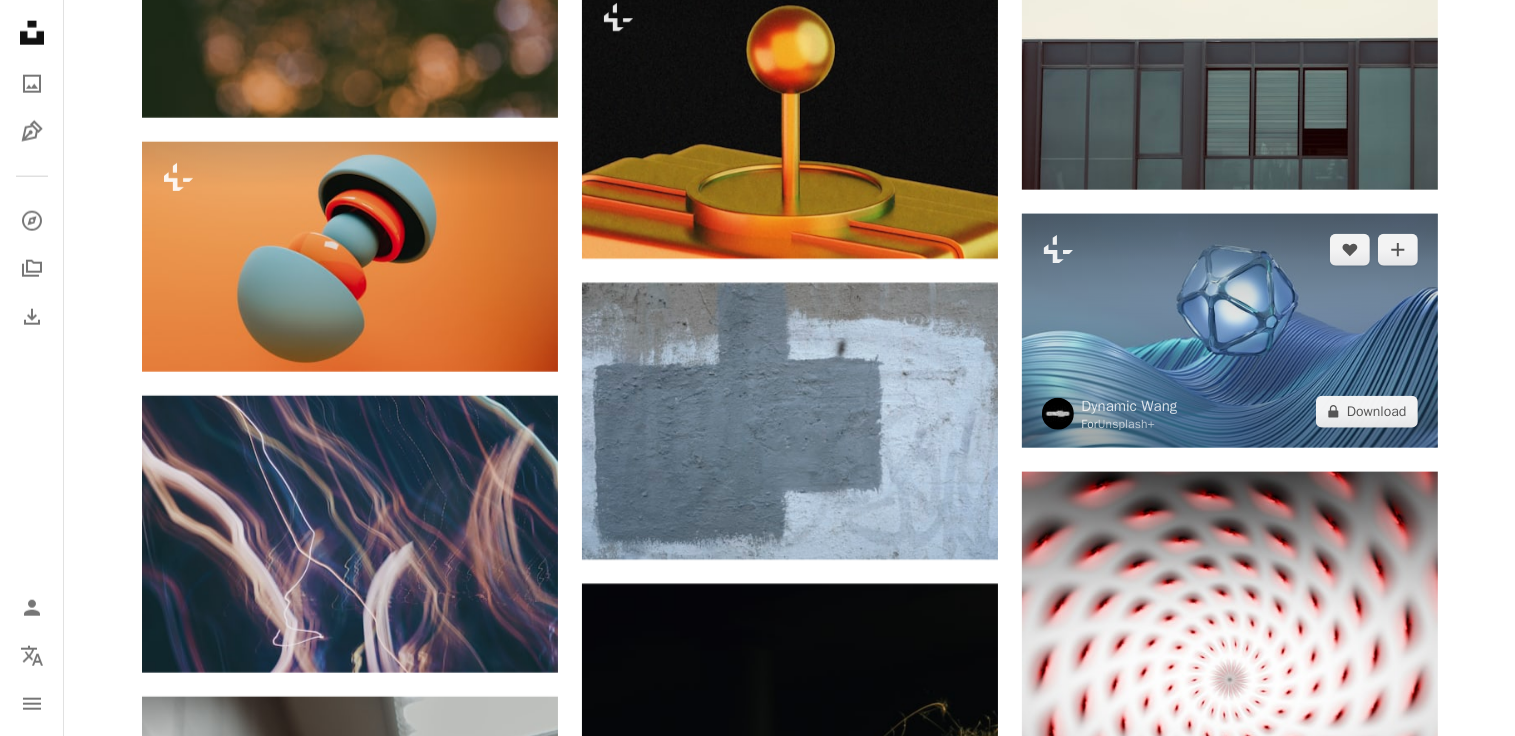 drag, startPoint x: 1465, startPoint y: 93, endPoint x: 1173, endPoint y: 265, distance: 338.8923 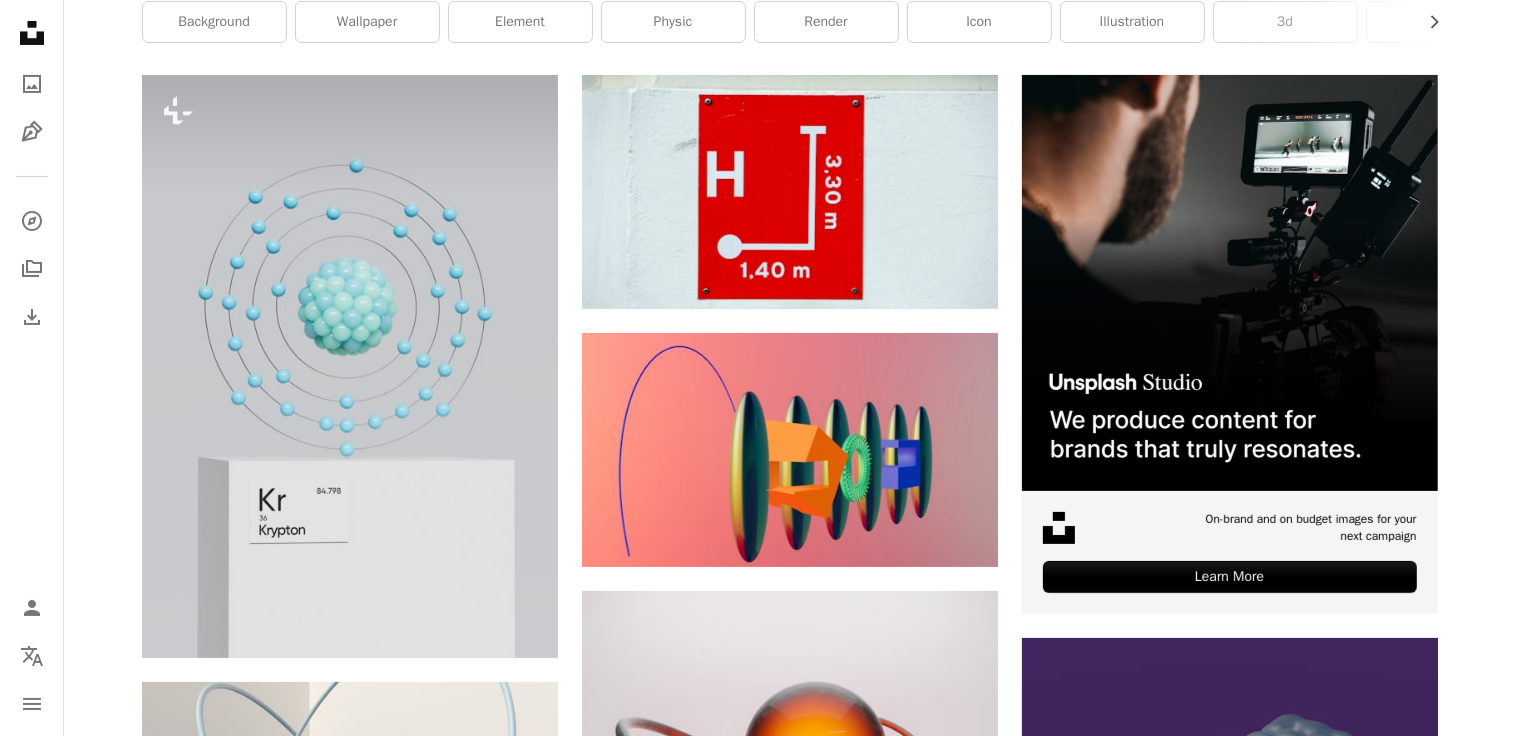 scroll, scrollTop: 0, scrollLeft: 0, axis: both 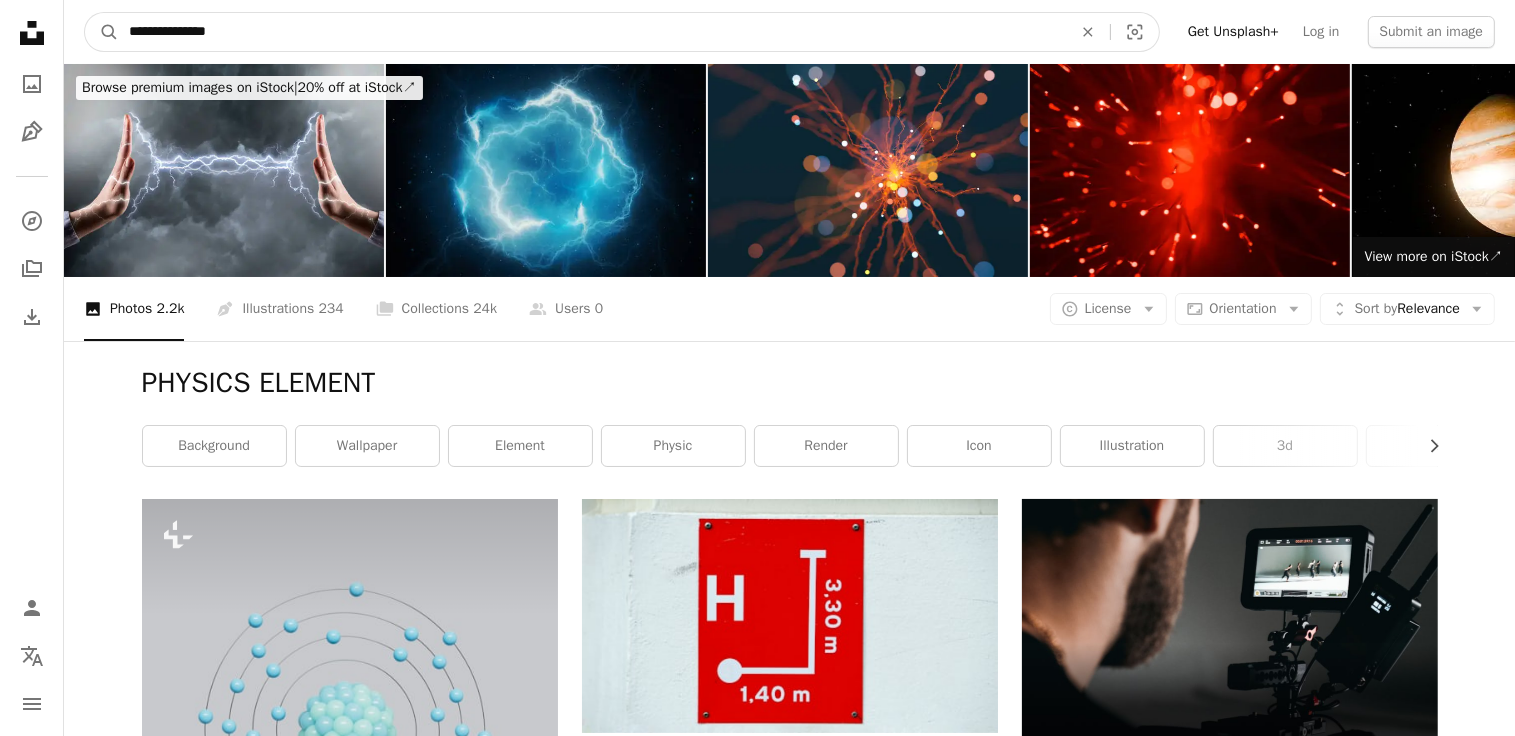 click on "**********" at bounding box center [592, 32] 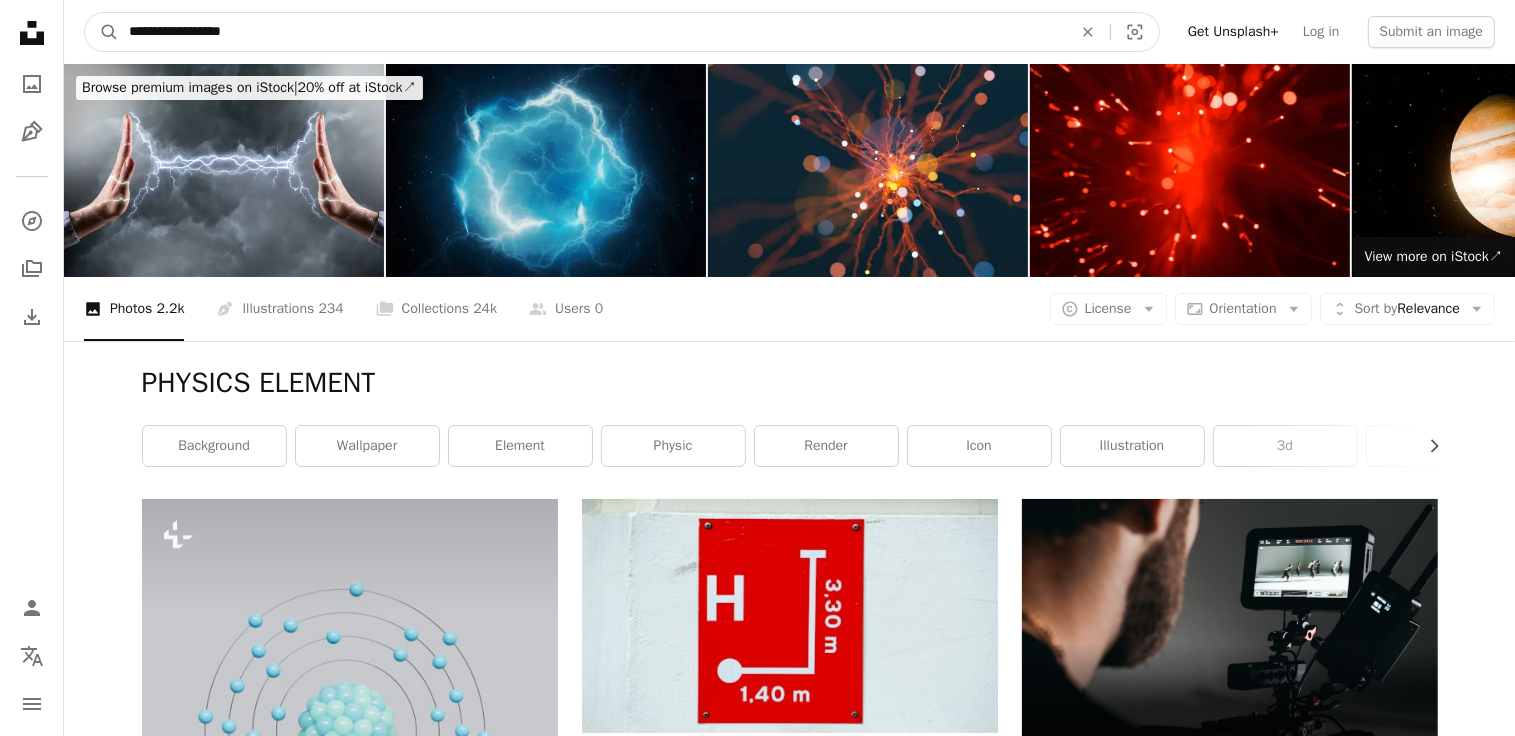 type on "**********" 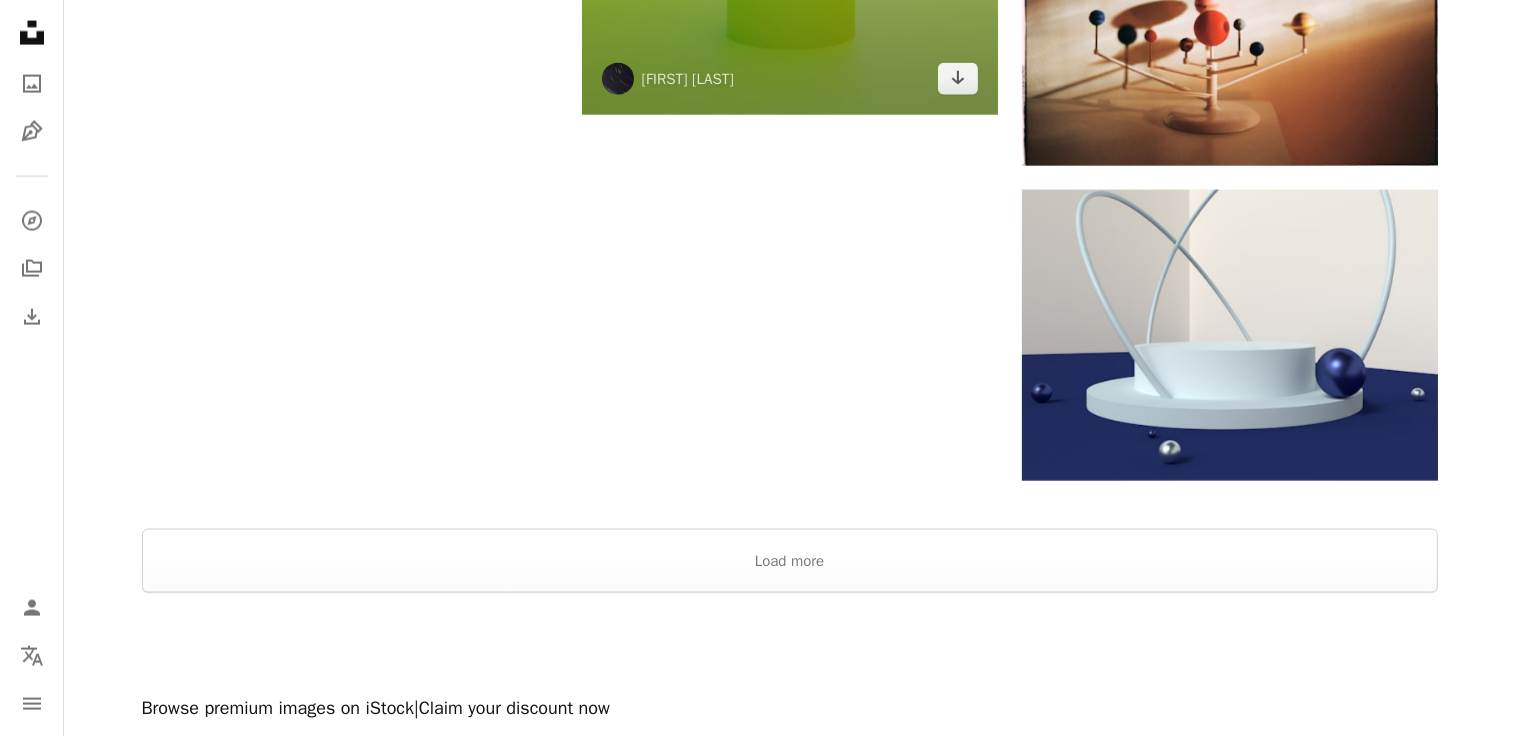 scroll, scrollTop: 3106, scrollLeft: 0, axis: vertical 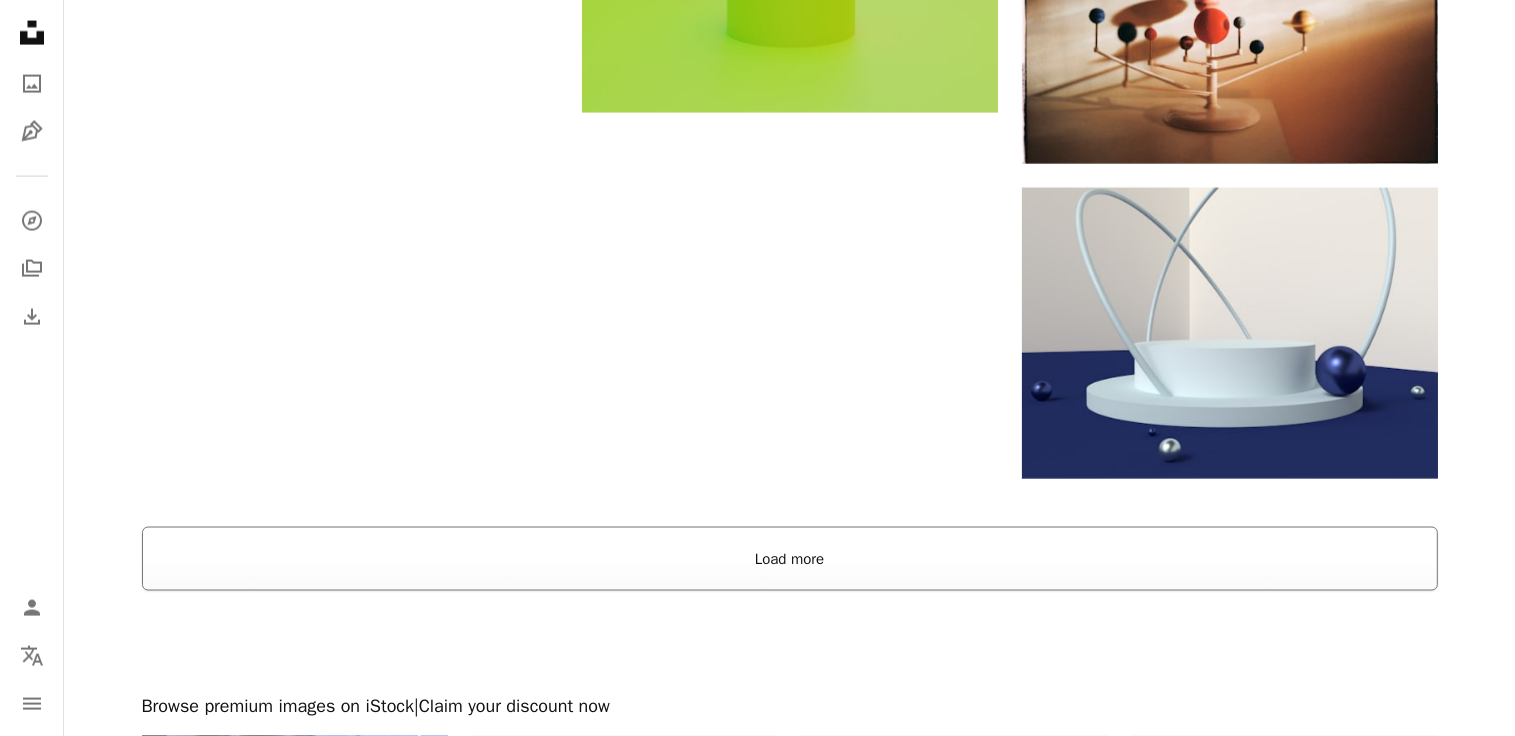 click on "Load more" at bounding box center [790, 559] 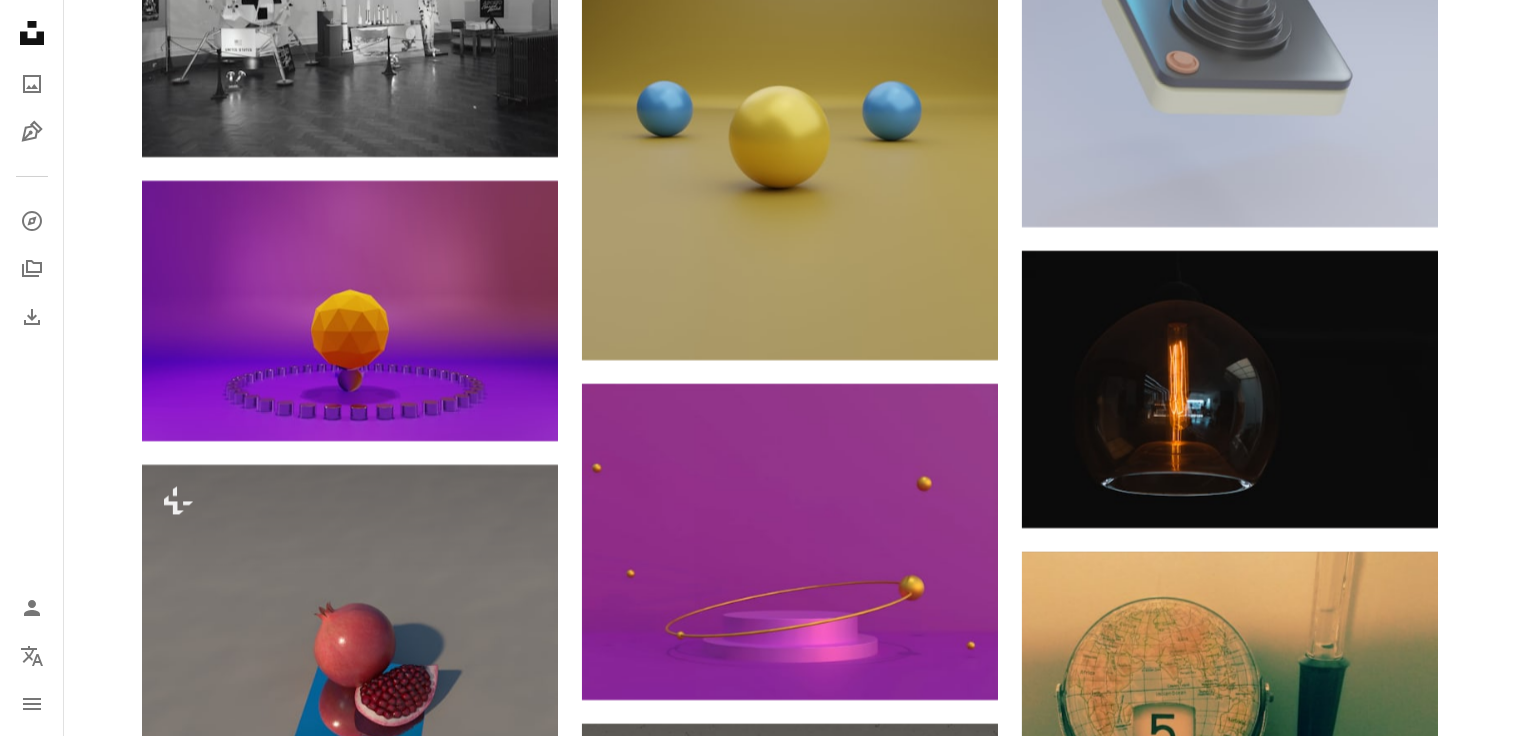 scroll, scrollTop: 7535, scrollLeft: 0, axis: vertical 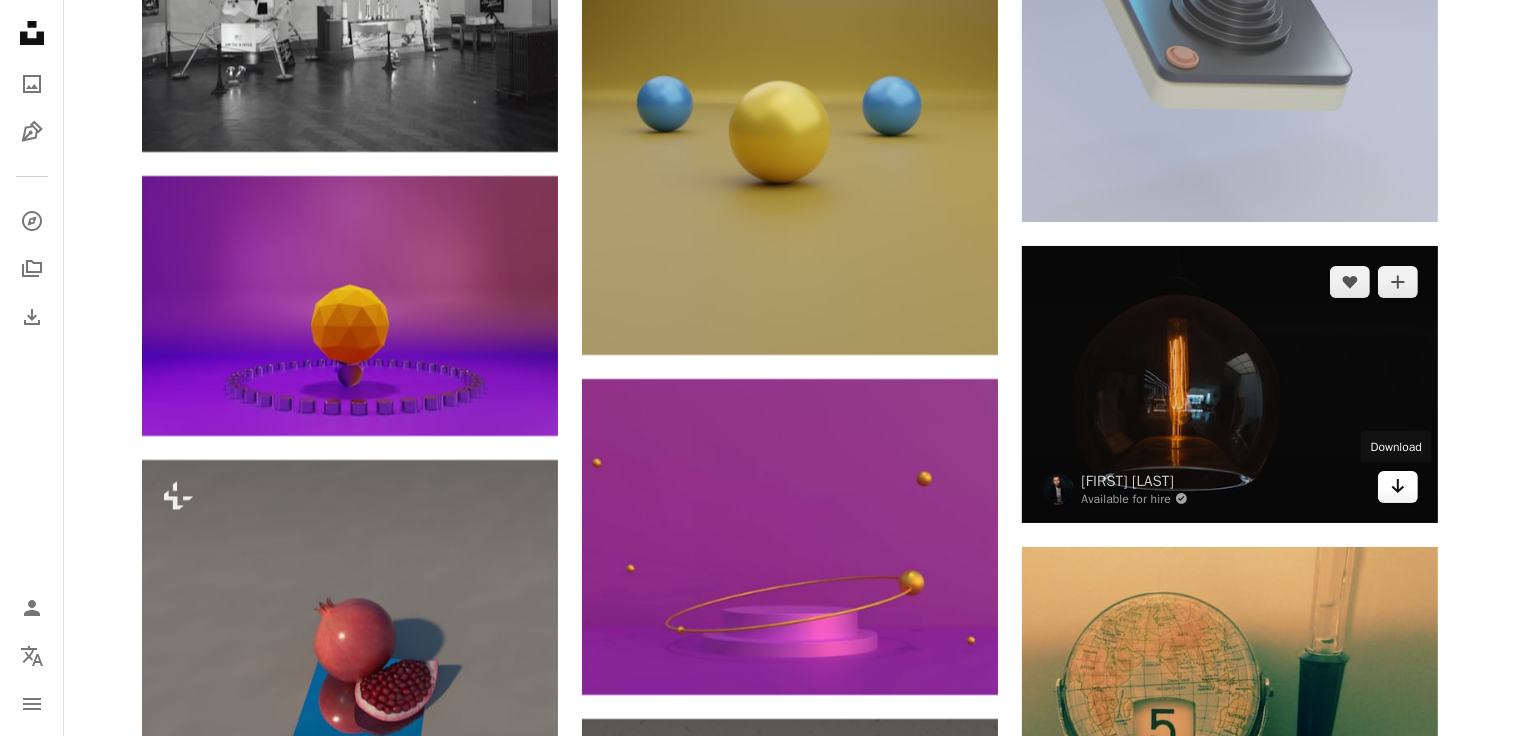 click on "Arrow pointing down" 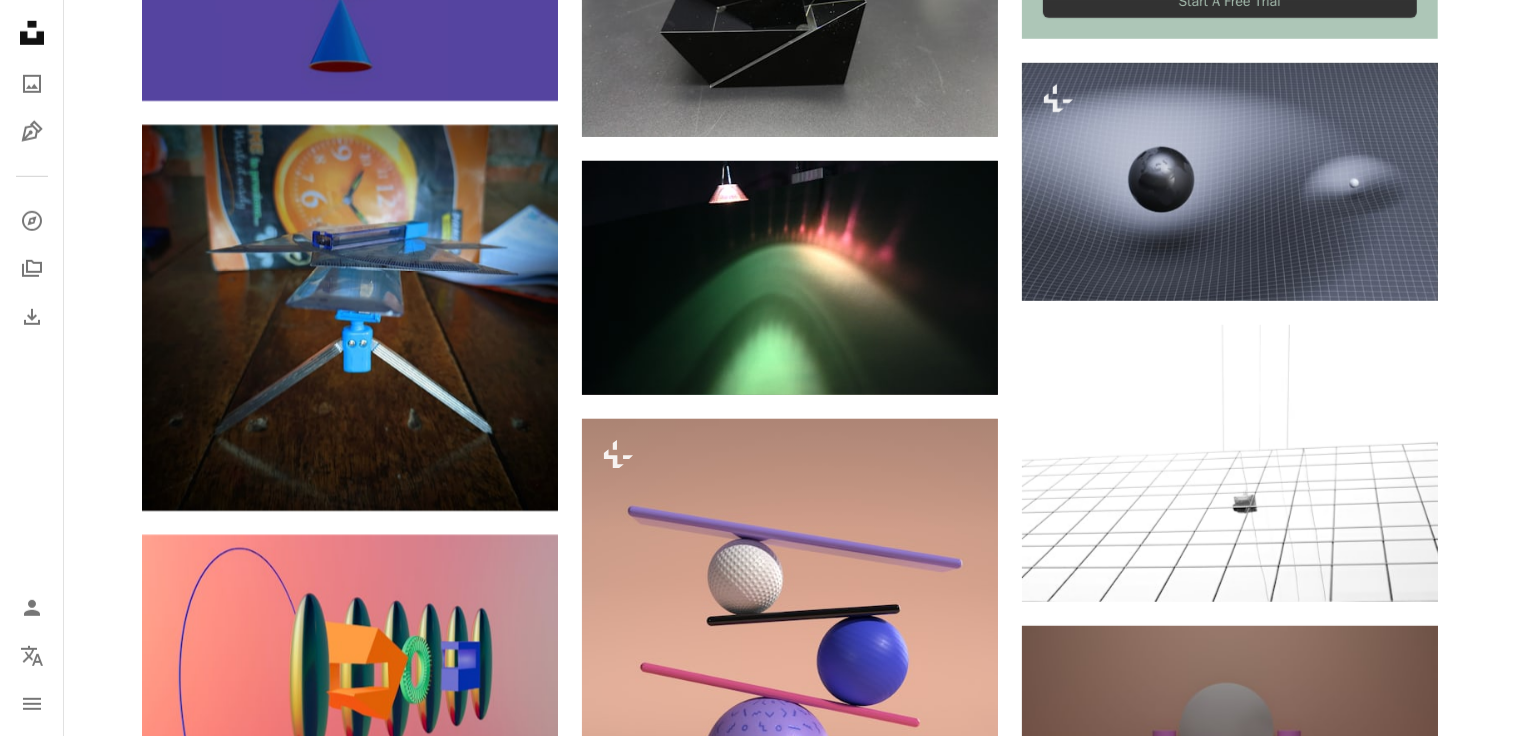scroll, scrollTop: 9008, scrollLeft: 0, axis: vertical 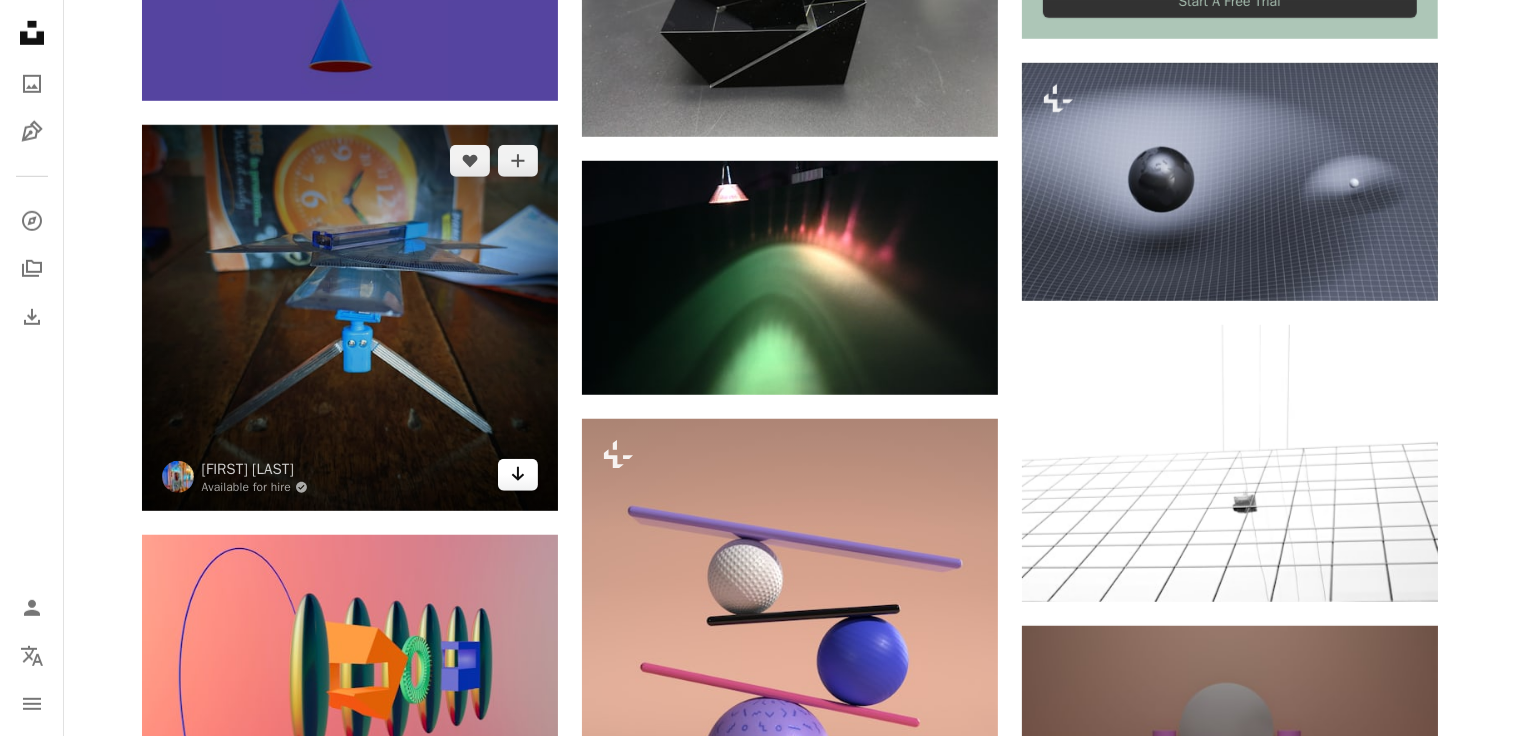 click on "Arrow pointing down" 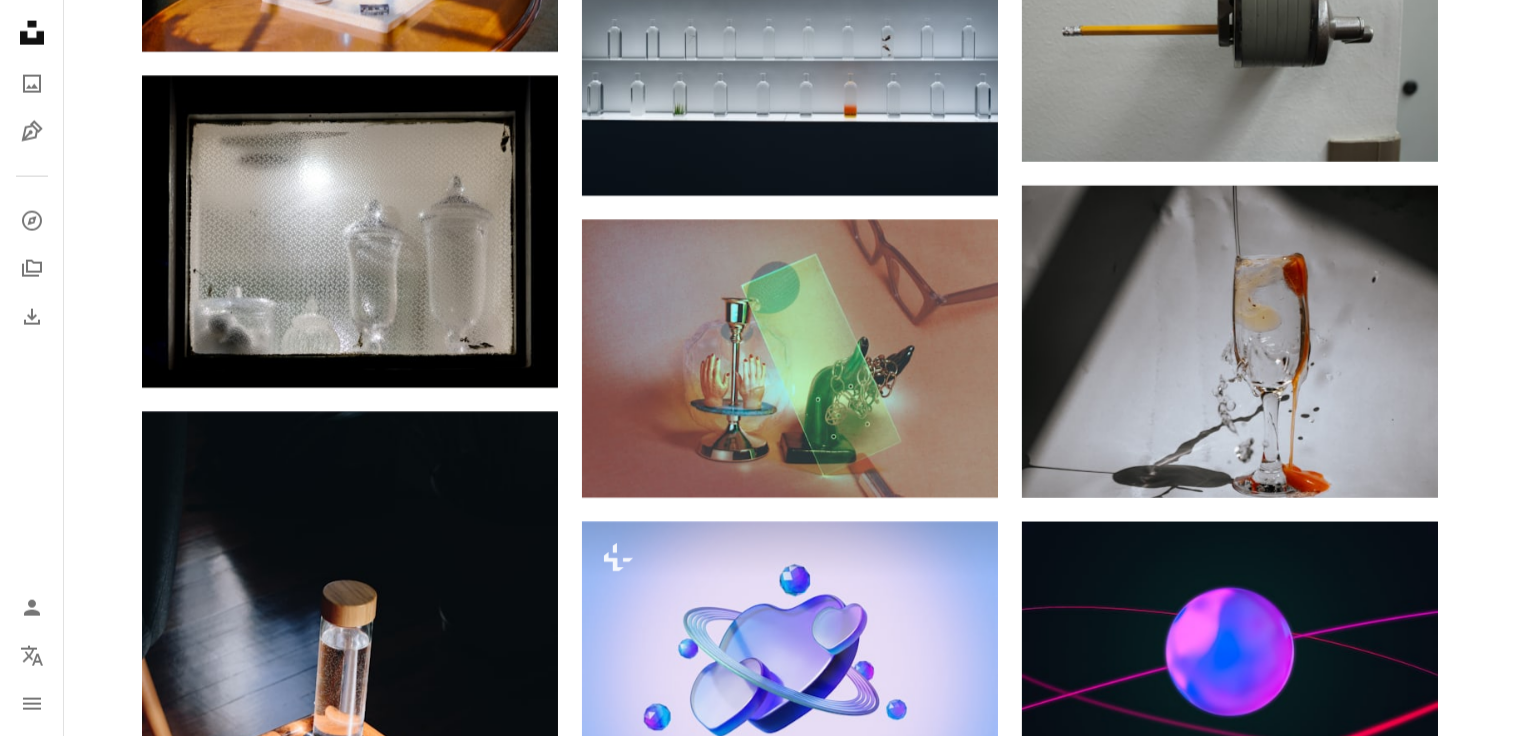 scroll, scrollTop: 10328, scrollLeft: 0, axis: vertical 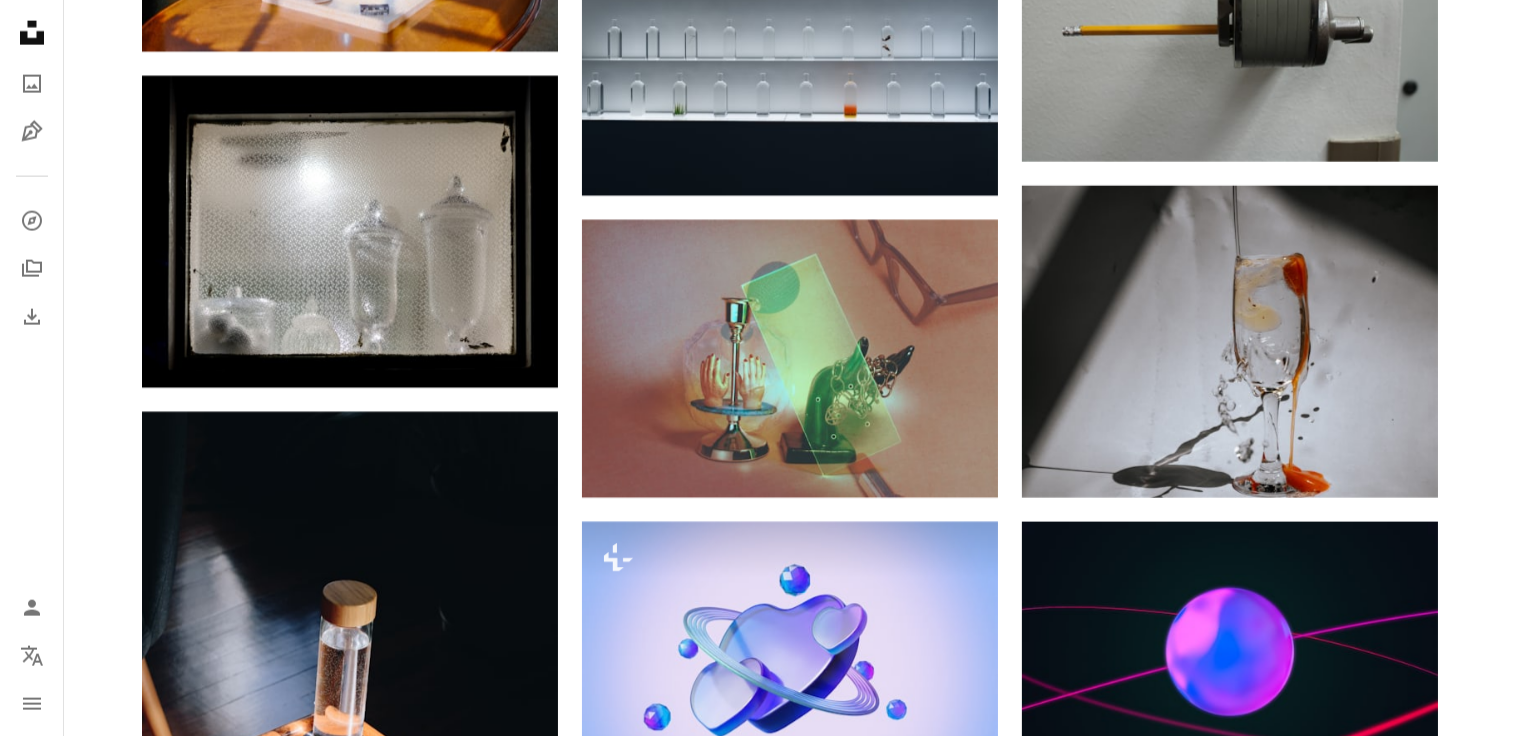 click on "Plus sign for Unsplash+ A heart A plus sign Curated Lifestyle For  Unsplash+ A lock Download A heart A plus sign Ambitious Studio* | [FIRST] [LAST] Available for hire A checkmark inside of a circle Arrow pointing down A heart A plus sign Ambitious Studio* | [FIRST] [LAST] Available for hire A checkmark inside of a circle Arrow pointing down A heart A plus sign Ambitious Studio* | [FIRST] [LAST] Available for hire A checkmark inside of a circle Arrow pointing down A heart A plus sign [FIRST] [LAST] Arrow pointing down Plus sign for Unsplash+ A heart A plus sign [FIRST] [LAST] For  Unsplash+ A lock Download A heart A plus sign [FIRST] [LAST] Arrow pointing down A heart A plus sign [FIRST] [LAST] For  Unsplash+ A lock Download A heart A plus sign [FIRST] [LAST] Available for hire A checkmark inside of a circle Arrow pointing down On-brand and on budget images for your next campaign Learn More Plus sign for Unsplash+ A heart A plus sign [FIRST] [LAST] A M" at bounding box center [789, -2907] 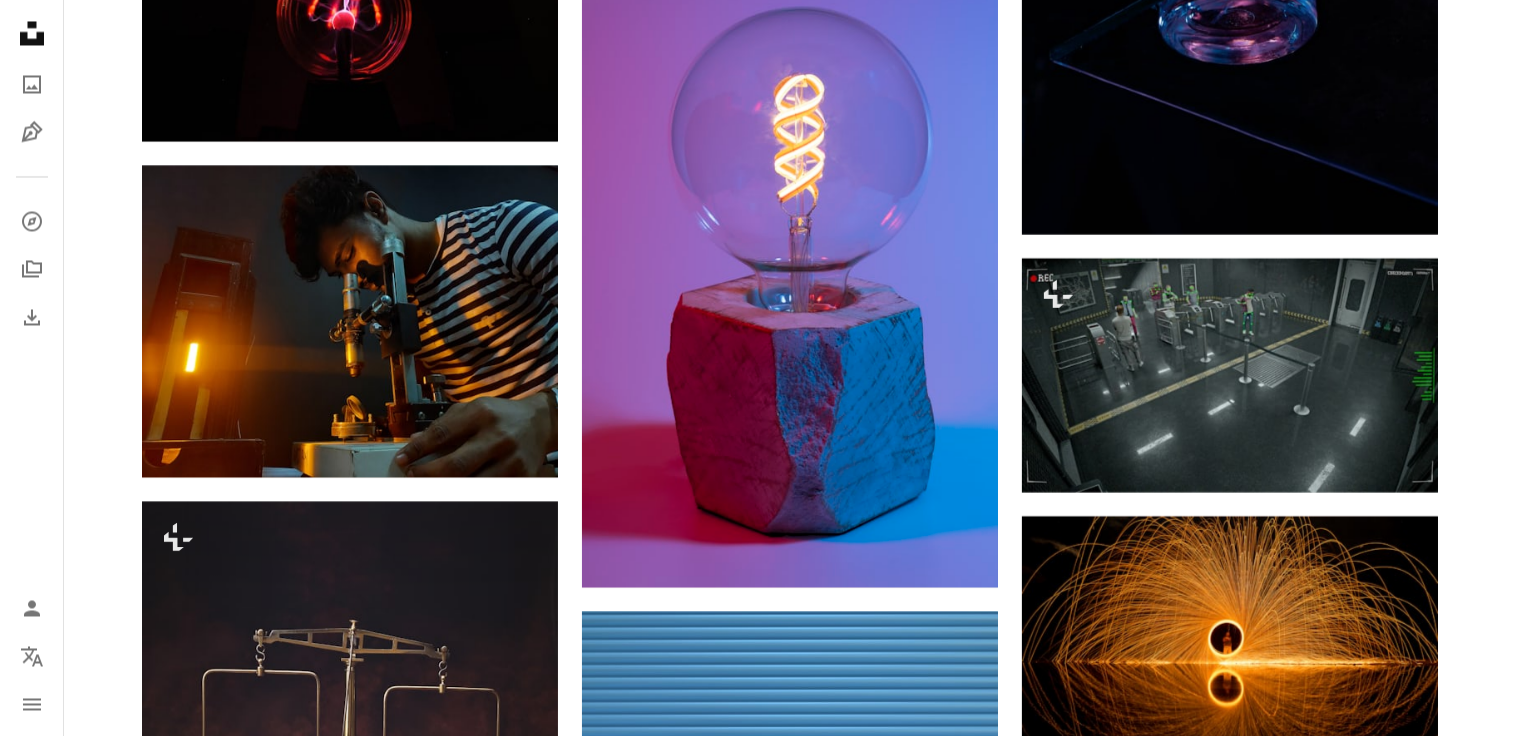 scroll, scrollTop: 11555, scrollLeft: 0, axis: vertical 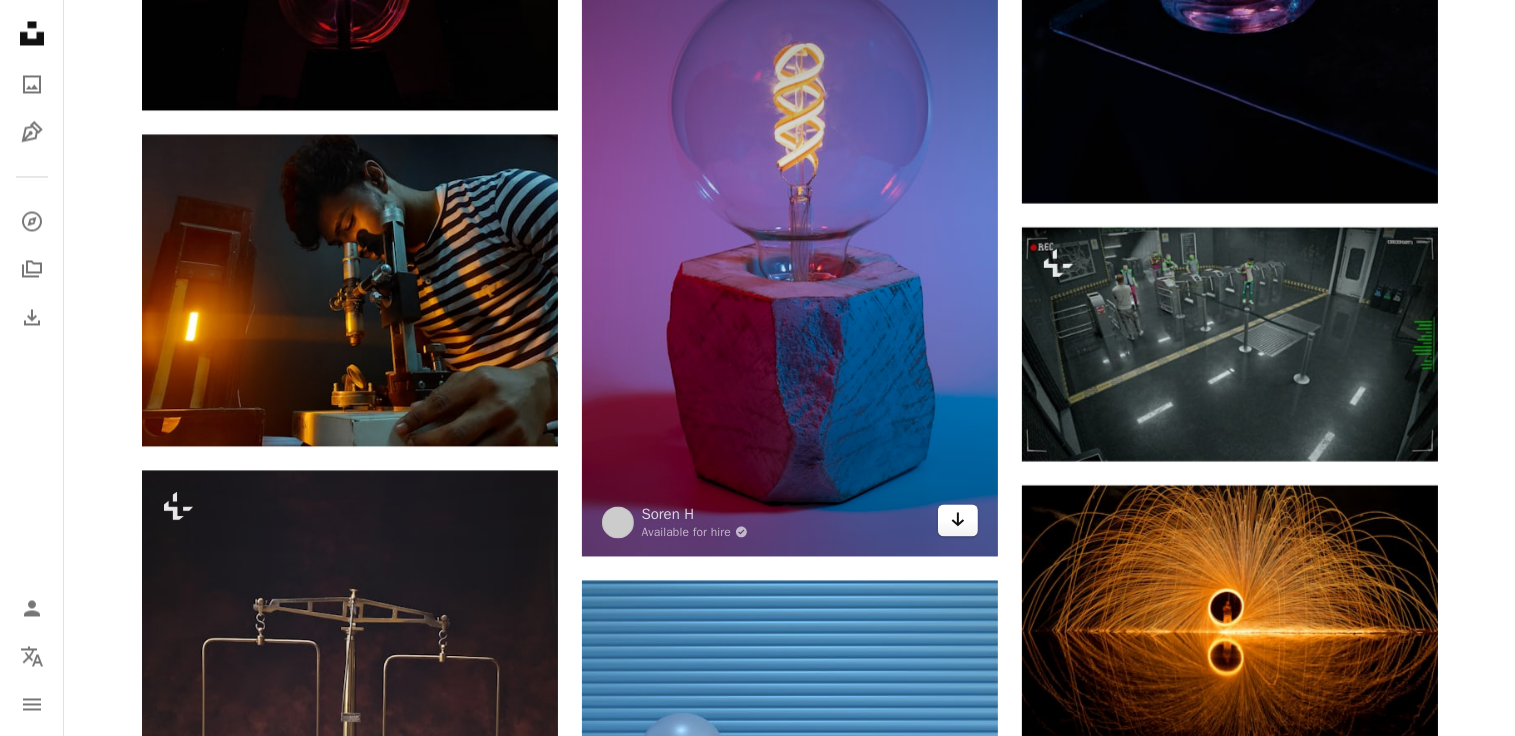 click on "Arrow pointing down" 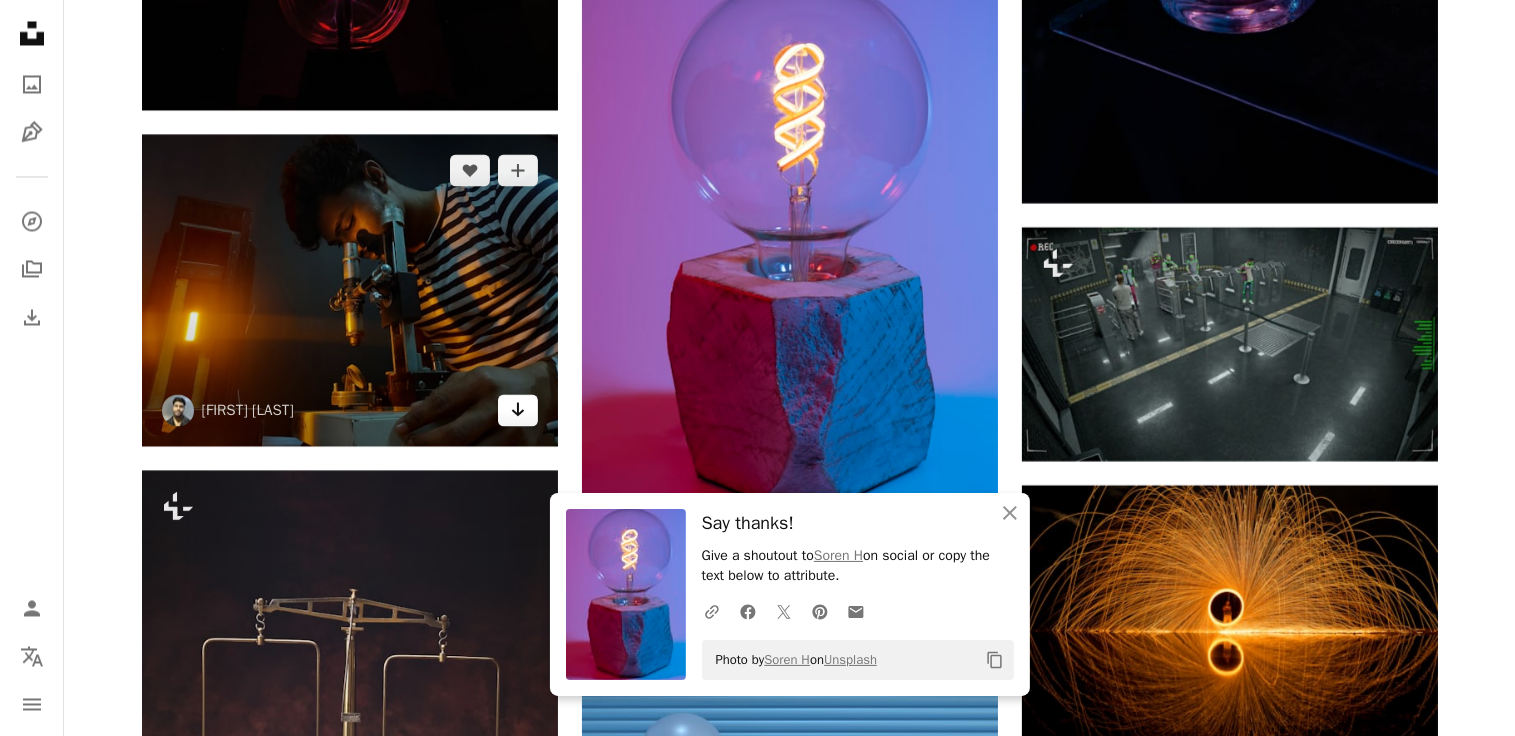 click on "Arrow pointing down" at bounding box center [518, 410] 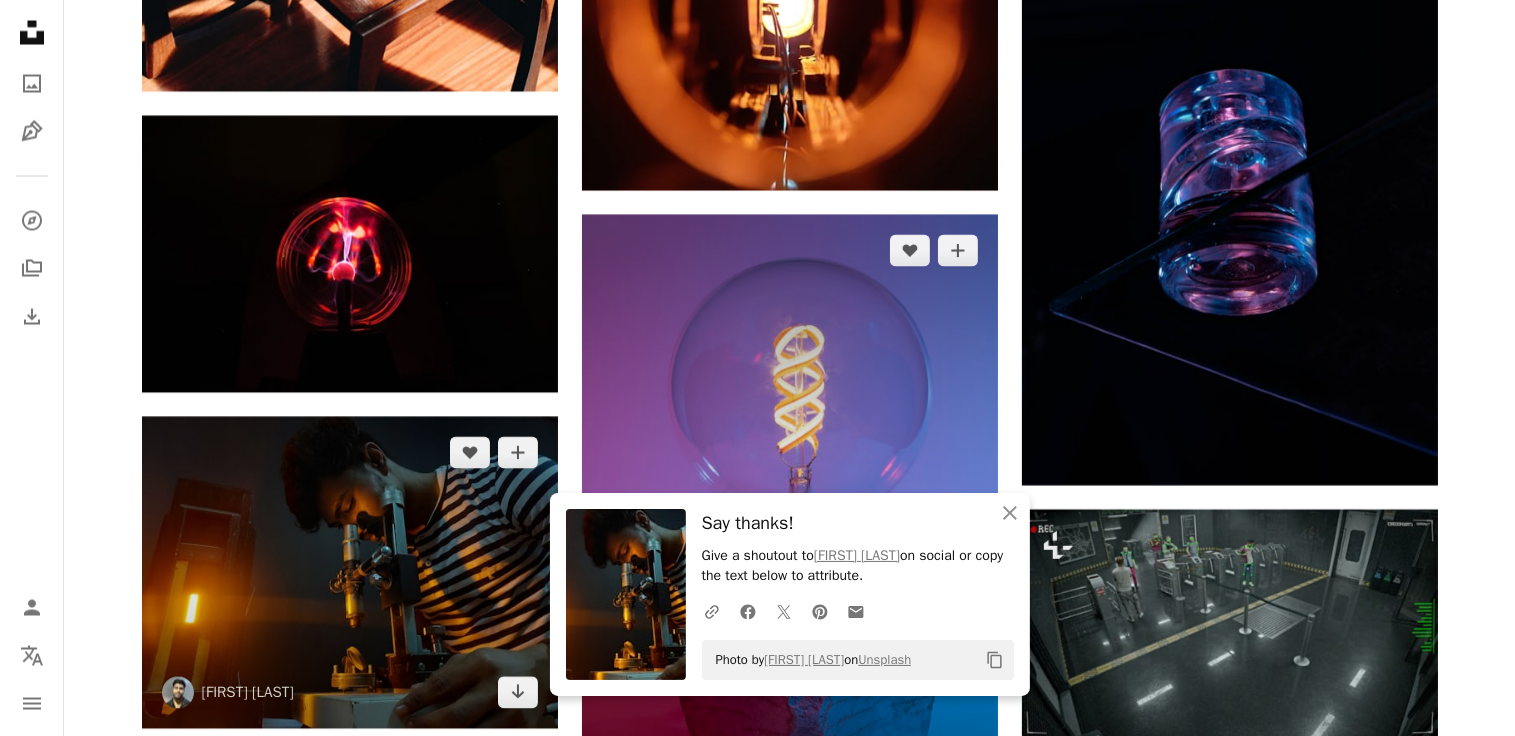scroll, scrollTop: 11271, scrollLeft: 0, axis: vertical 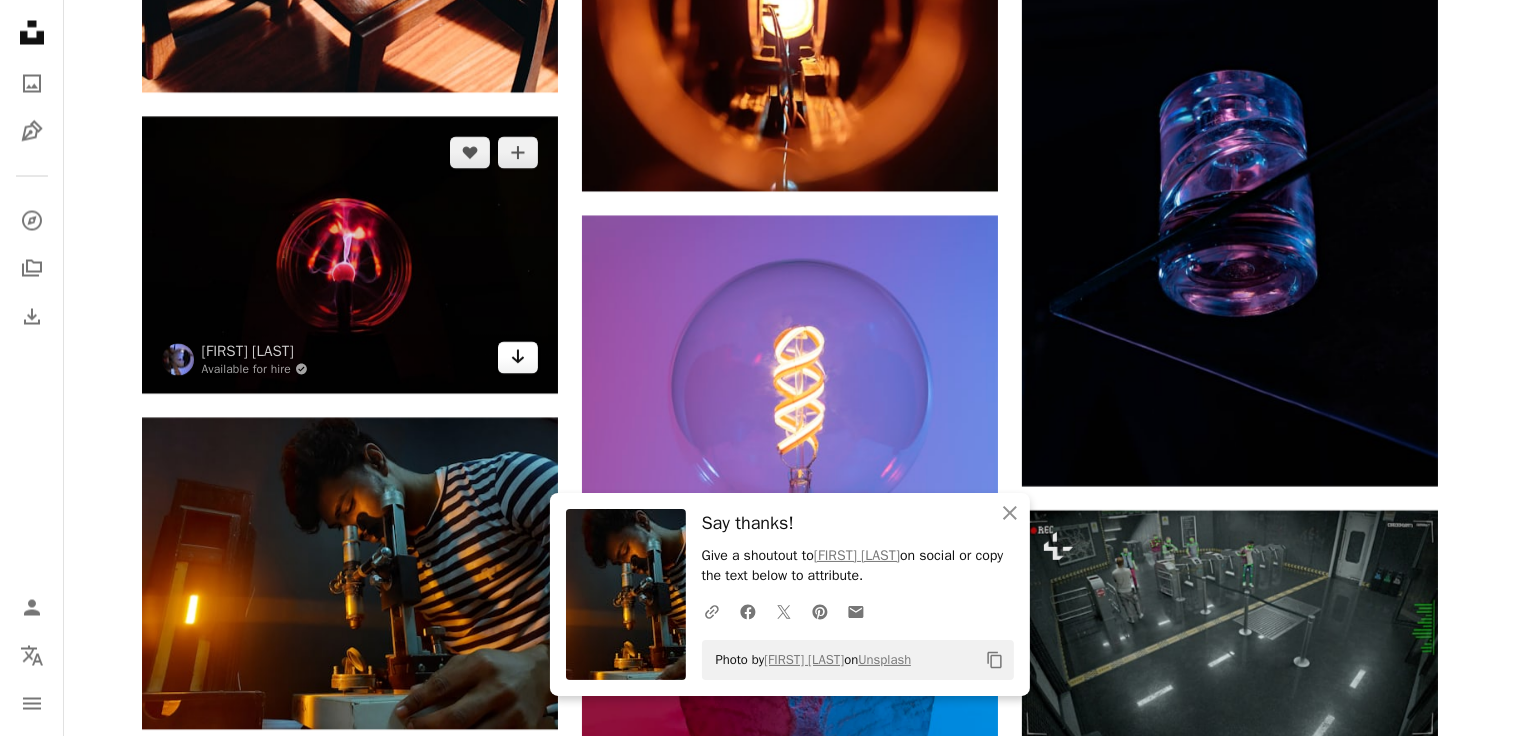 click 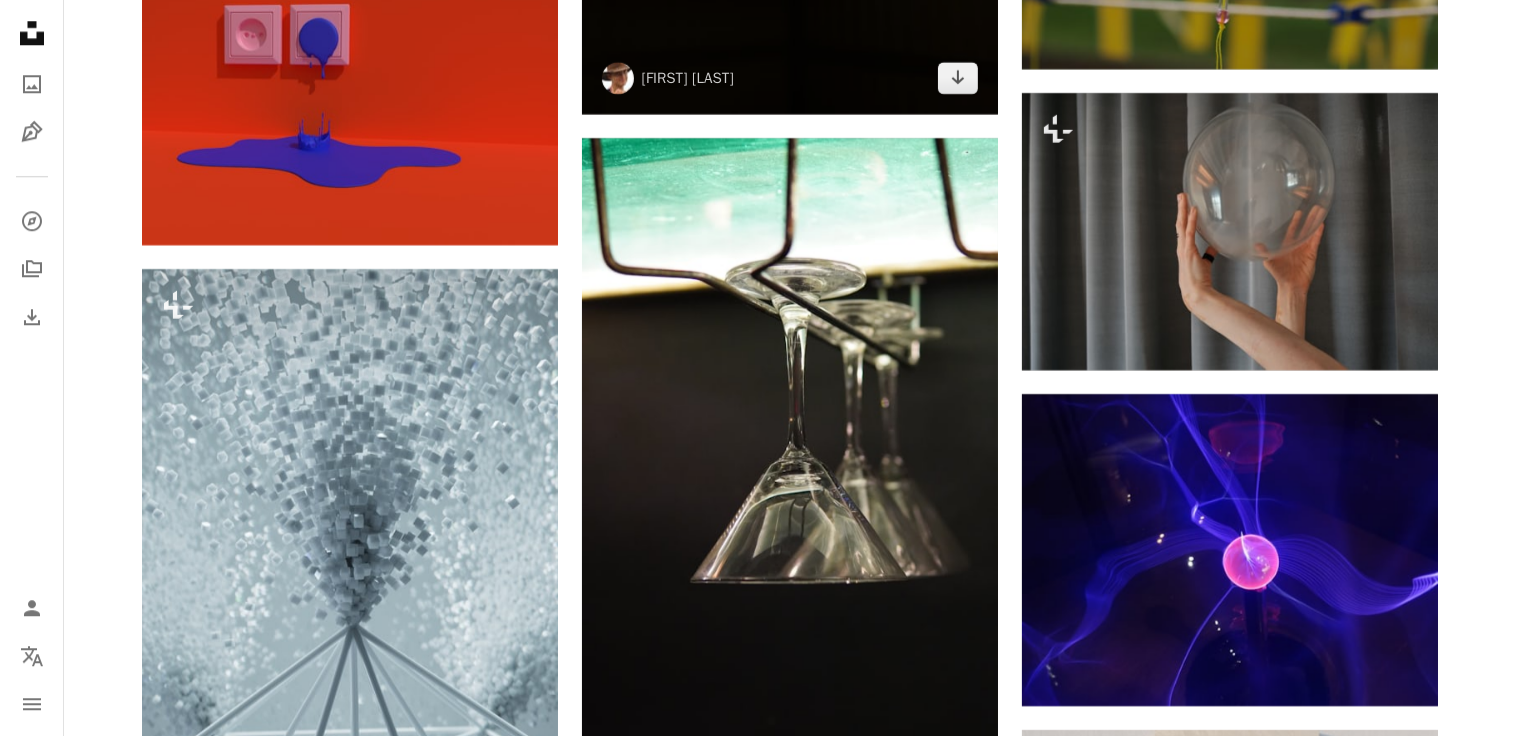 scroll, scrollTop: 13199, scrollLeft: 0, axis: vertical 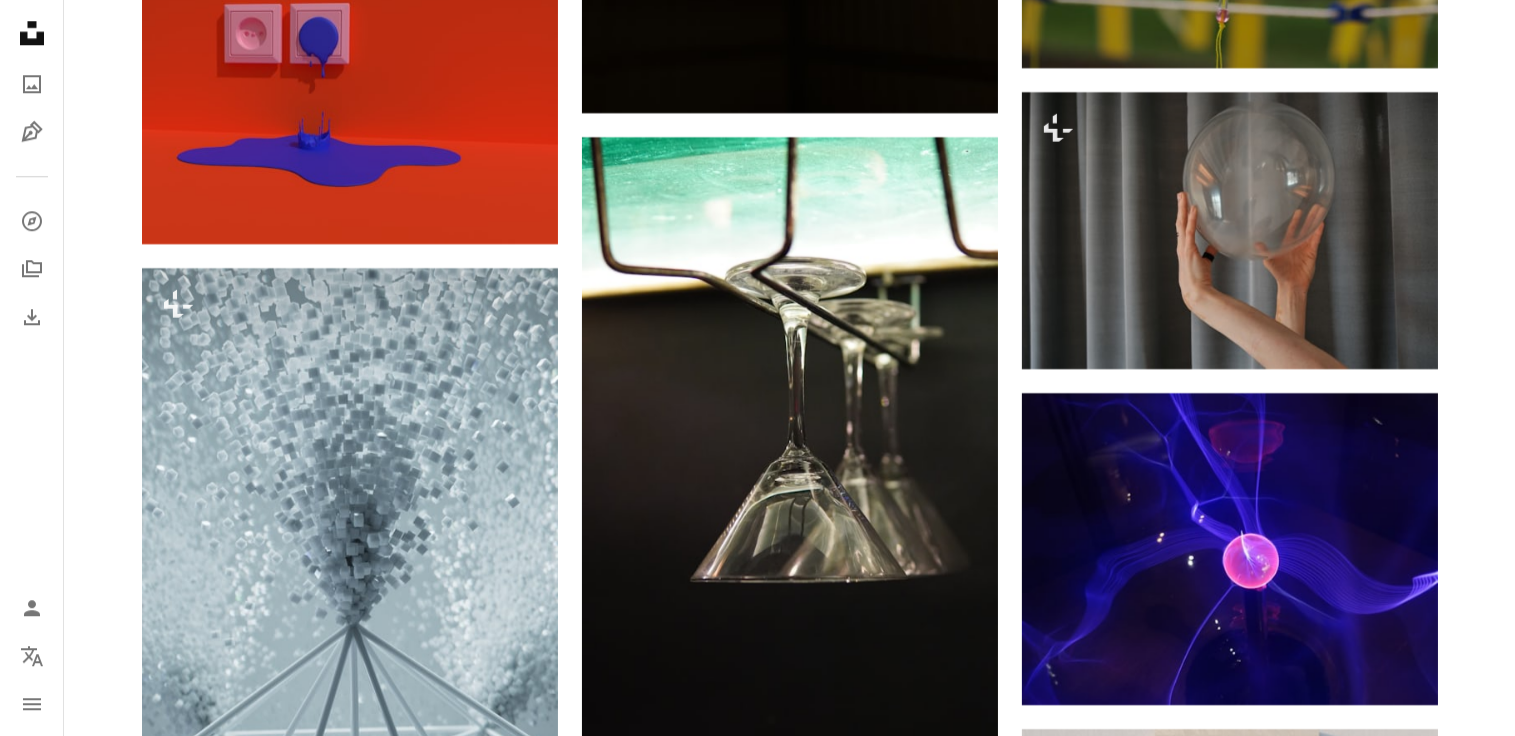 click on "Plus sign for Unsplash+ A heart A plus sign Curated Lifestyle For  Unsplash+ A lock Download A heart A plus sign Ambitious Studio* | [FIRST] [LAST] Available for hire A checkmark inside of a circle Arrow pointing down A heart A plus sign Ambitious Studio* | [FIRST] [LAST] Available for hire A checkmark inside of a circle Arrow pointing down A heart A plus sign Ambitious Studio* | [FIRST] [LAST] Available for hire A checkmark inside of a circle Arrow pointing down A heart A plus sign [FIRST] [LAST] Arrow pointing down Plus sign for Unsplash+ A heart A plus sign [FIRST] [LAST] For  Unsplash+ A lock Download A heart A plus sign [FIRST] [LAST] Arrow pointing down A heart A plus sign [FIRST] [LAST] For  Unsplash+ A lock Download A heart A plus sign [FIRST] [LAST] Available for hire A checkmark inside of a circle Arrow pointing down On-brand and on budget images for your next campaign Learn More Plus sign for Unsplash+ A heart A plus sign [FIRST] [LAST] A M" at bounding box center [789, -4357] 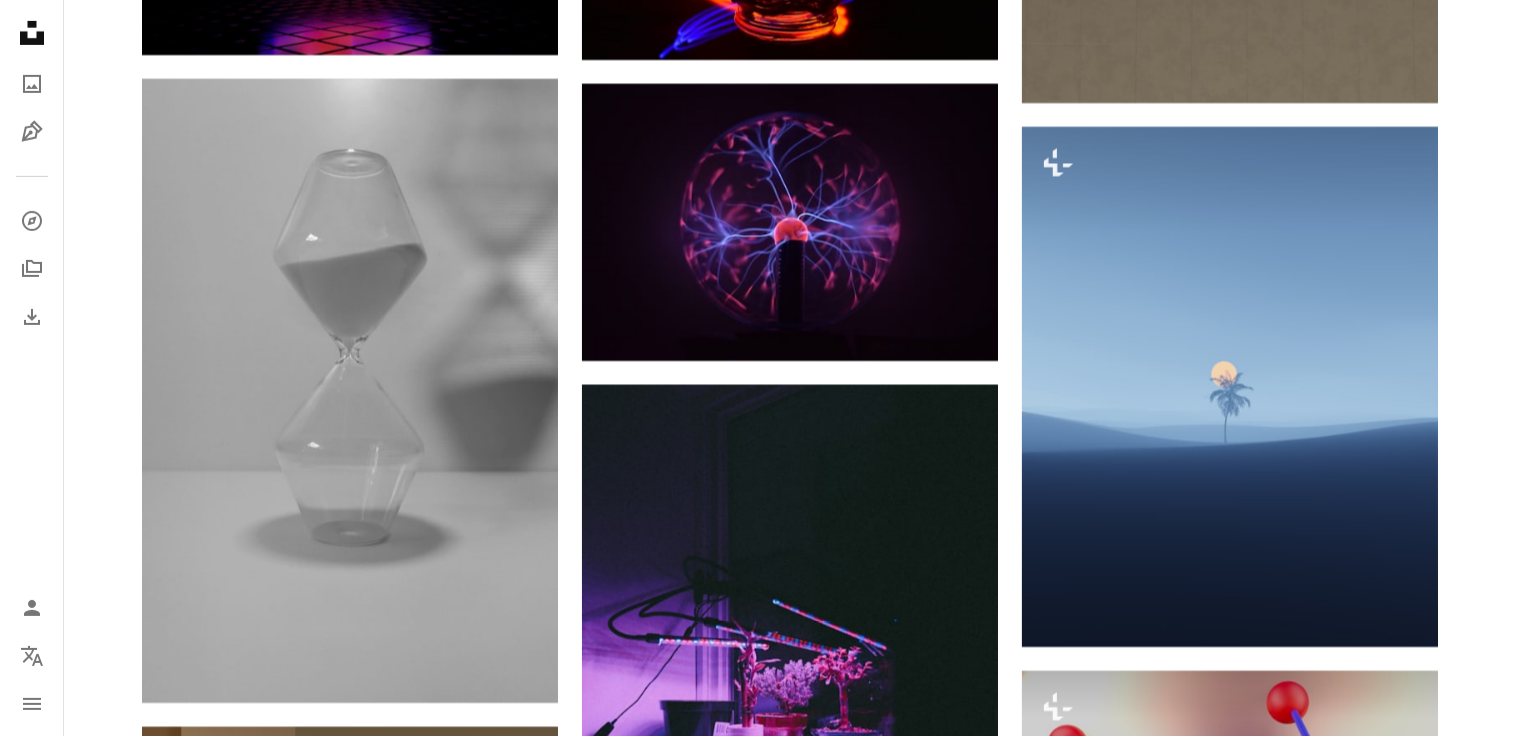 scroll, scrollTop: 15938, scrollLeft: 0, axis: vertical 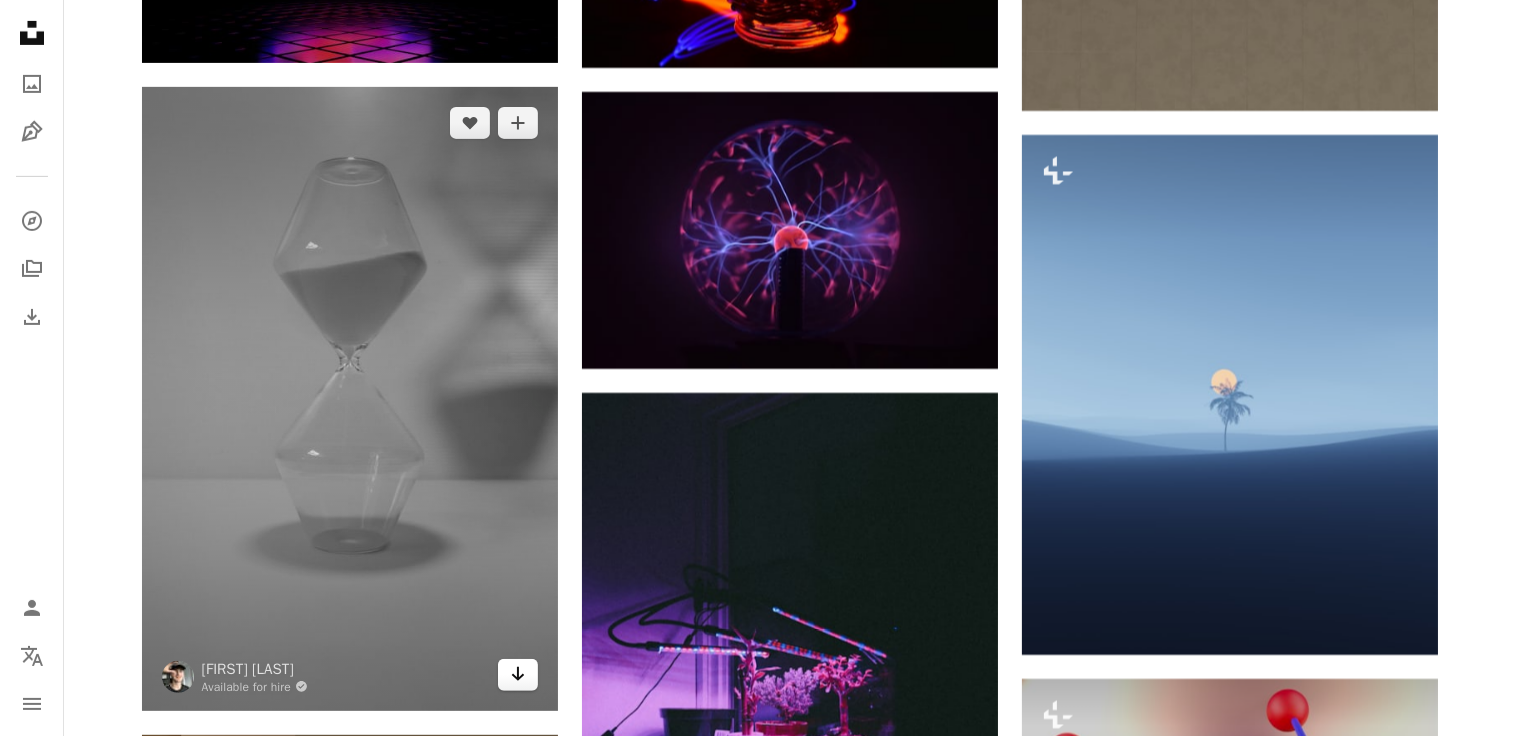 click on "Arrow pointing down" 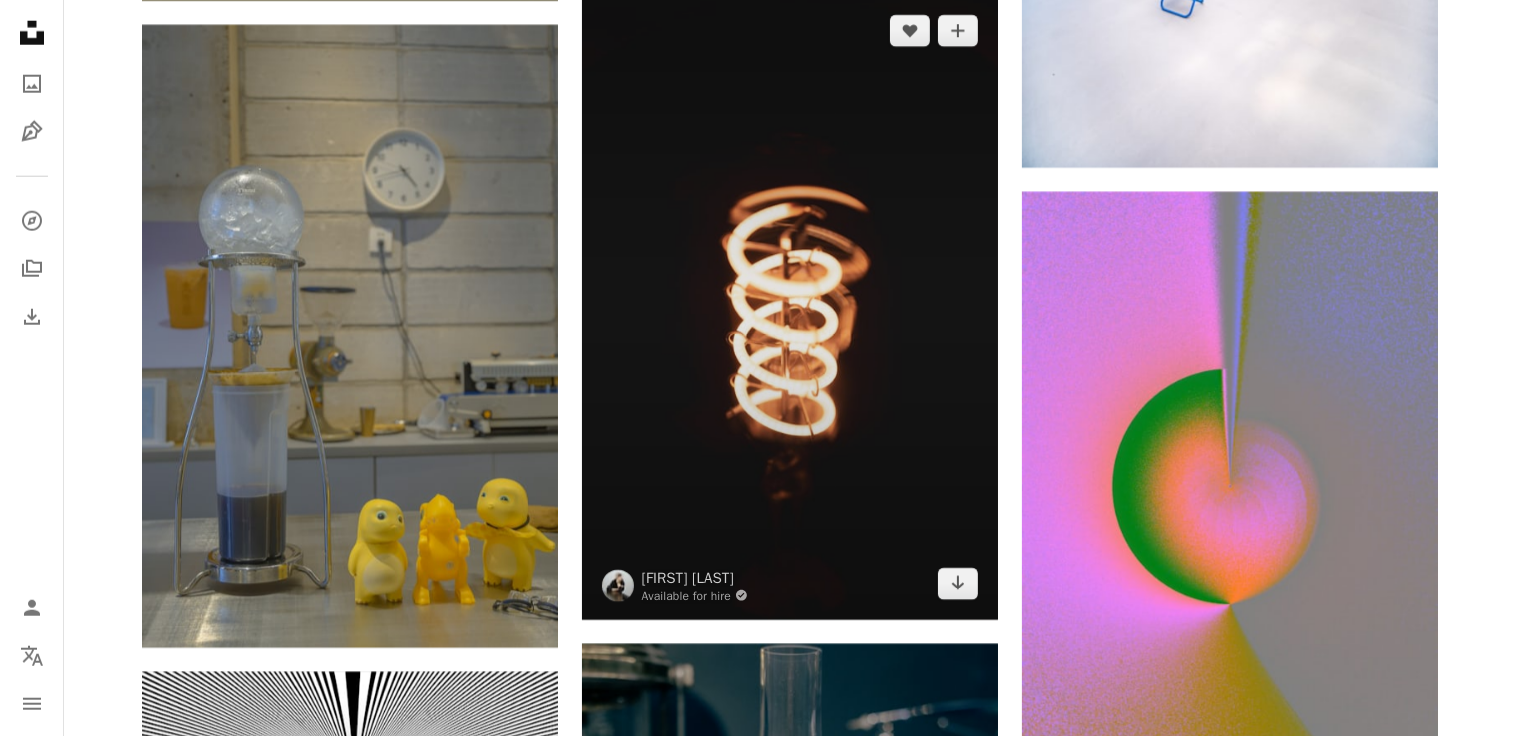 scroll, scrollTop: 17412, scrollLeft: 0, axis: vertical 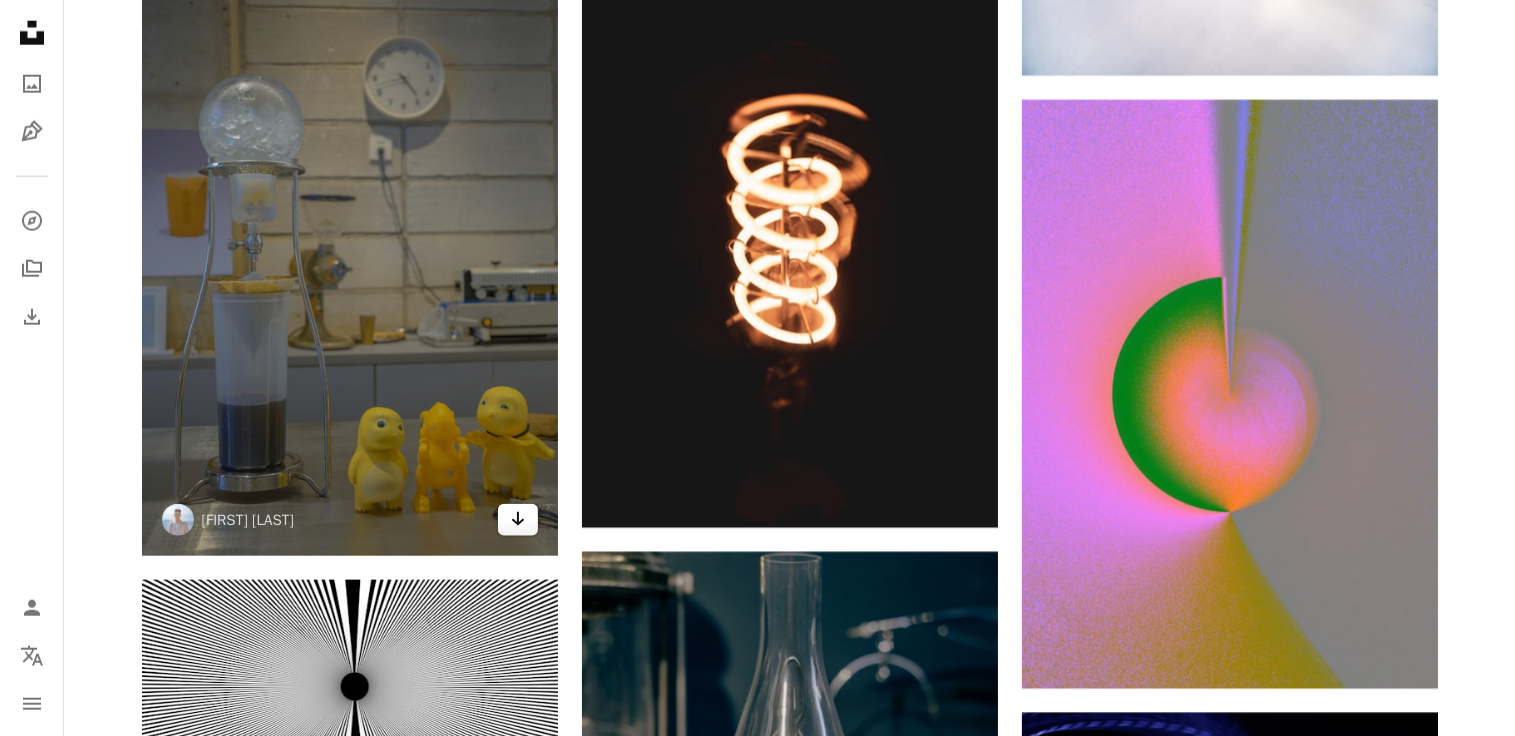 click 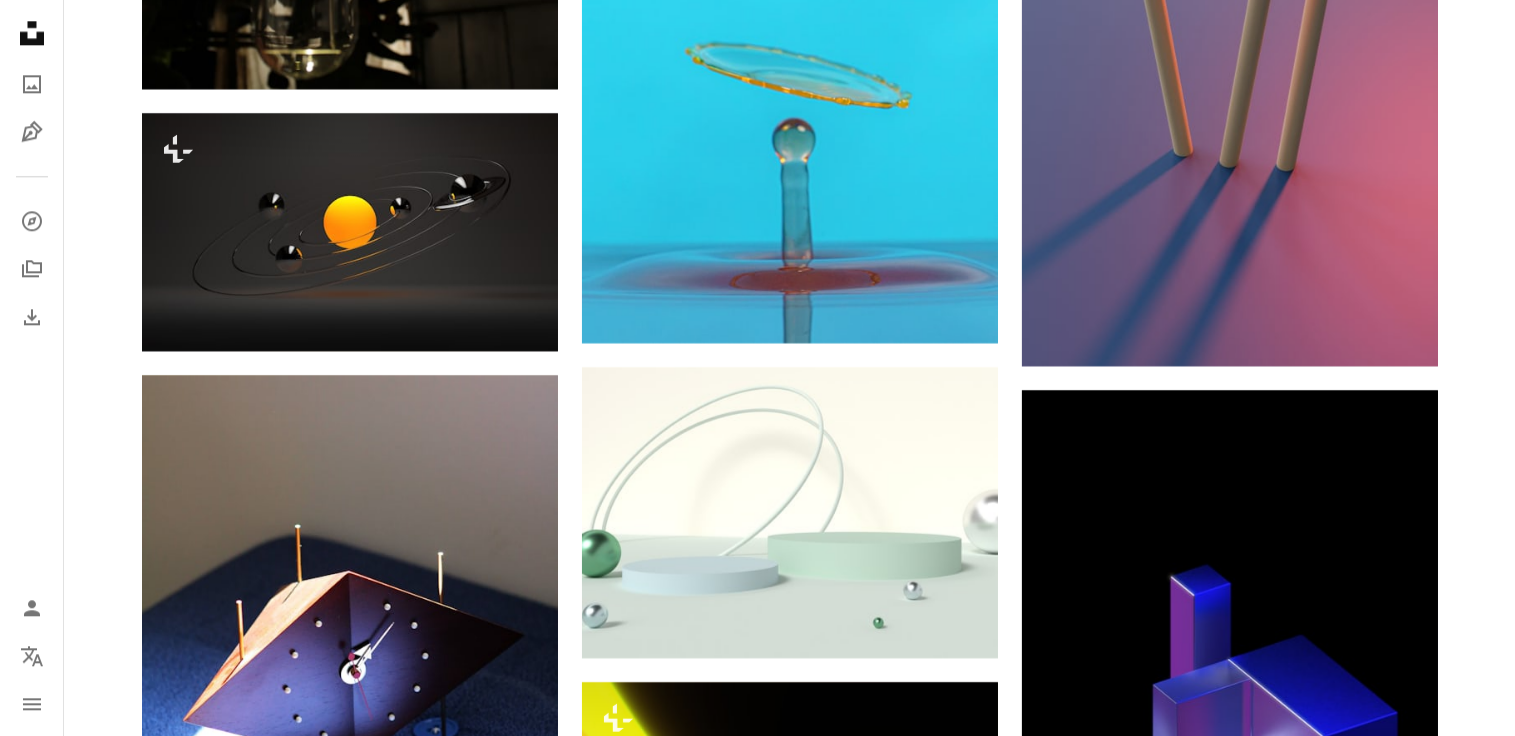 scroll, scrollTop: 20379, scrollLeft: 0, axis: vertical 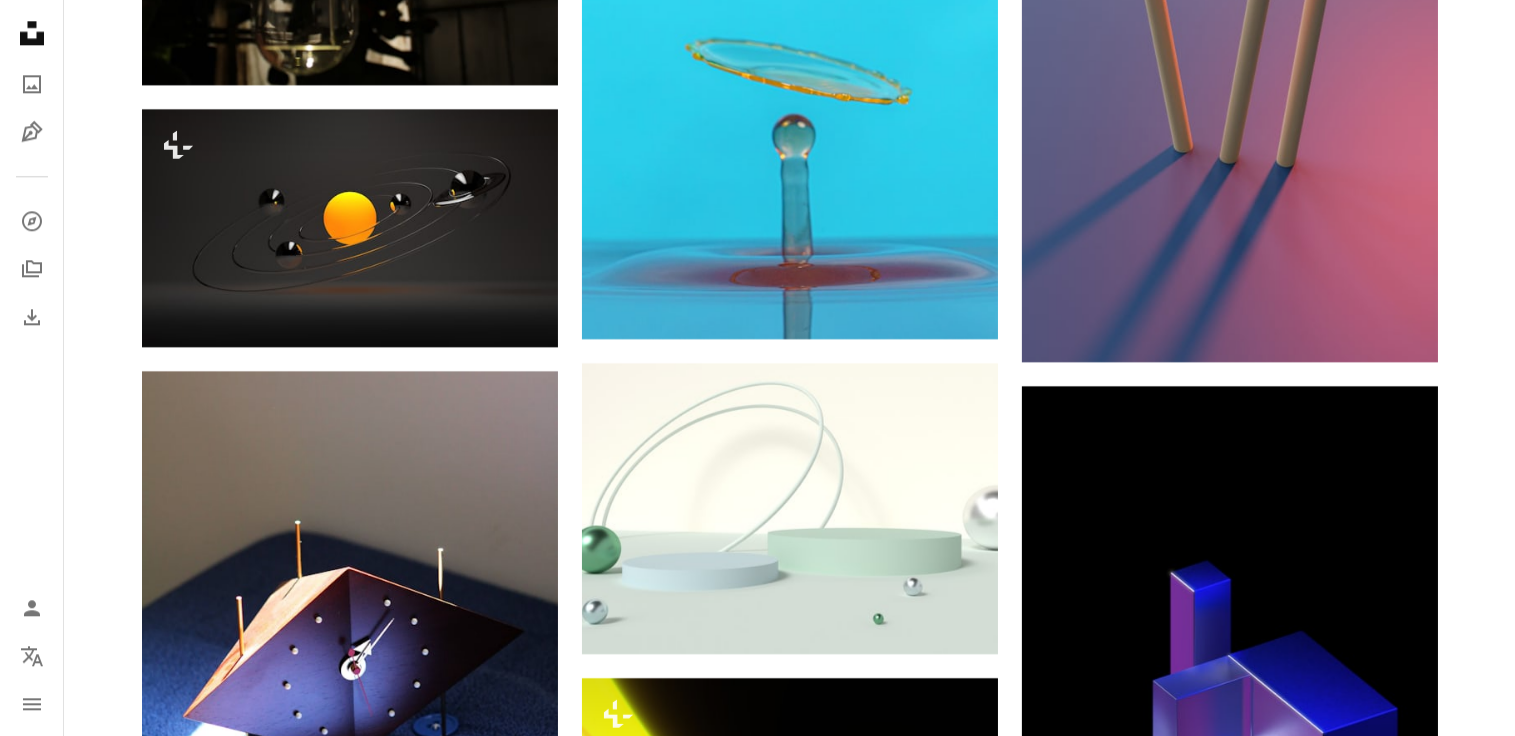 click on "Plus sign for Unsplash+ A heart A plus sign Curated Lifestyle For  Unsplash+ A lock Download A heart A plus sign Ambitious Studio* | [FIRST] [LAST] Available for hire A checkmark inside of a circle Arrow pointing down A heart A plus sign Ambitious Studio* | [FIRST] [LAST] Available for hire A checkmark inside of a circle Arrow pointing down A heart A plus sign Ambitious Studio* | [FIRST] [LAST] Available for hire A checkmark inside of a circle Arrow pointing down A heart A plus sign [FIRST] [LAST] Arrow pointing down Plus sign for Unsplash+ A heart A plus sign [FIRST] [LAST] For  Unsplash+ A lock Download A heart A plus sign [FIRST] [LAST] Arrow pointing down A heart A plus sign [FIRST] [LAST] For  Unsplash+ A lock Download A heart A plus sign [FIRST] [LAST] Available for hire A checkmark inside of a circle Arrow pointing down On-brand and on budget images for your next campaign Learn More Plus sign for Unsplash+ A heart A plus sign [FIRST] [LAST] A M" at bounding box center [789, -8570] 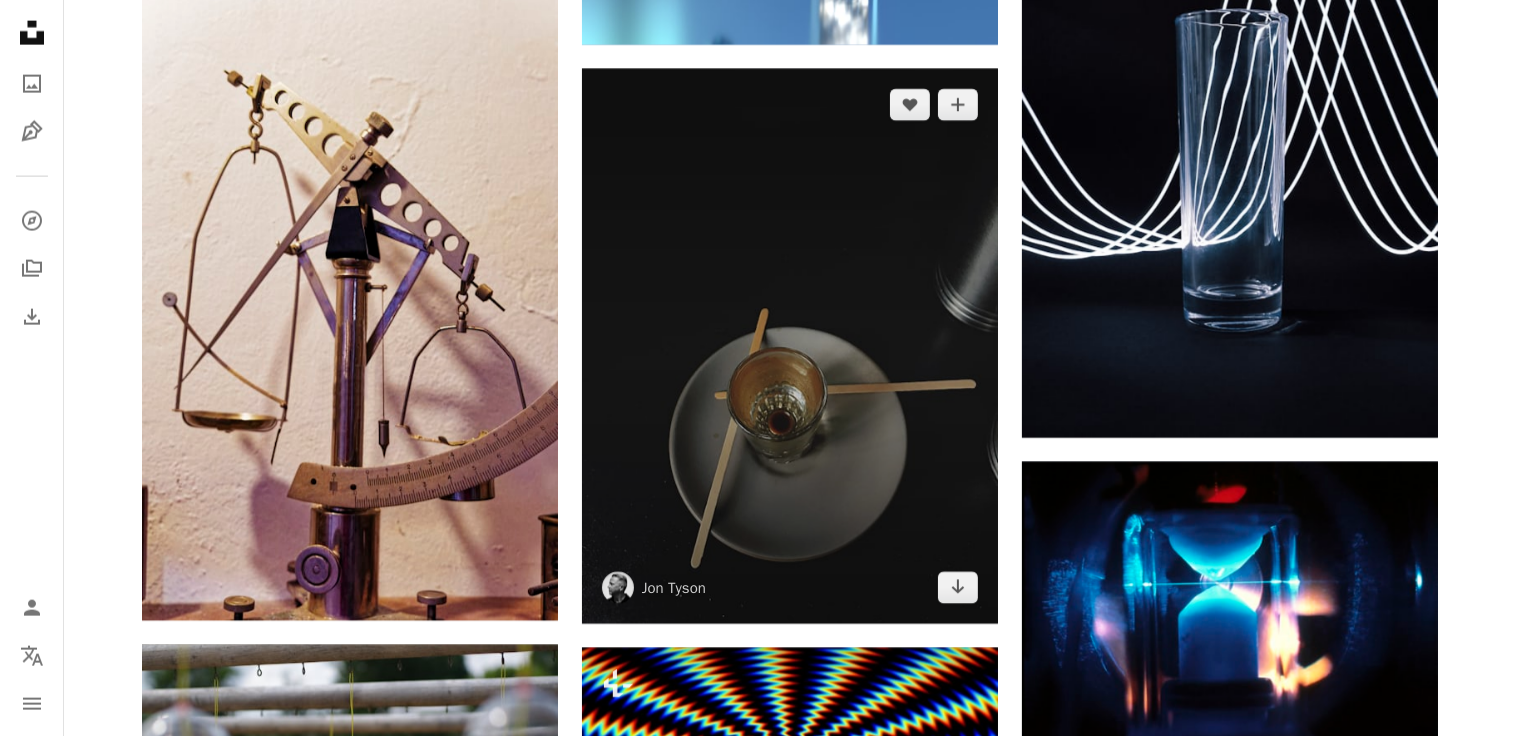 scroll, scrollTop: 25520, scrollLeft: 0, axis: vertical 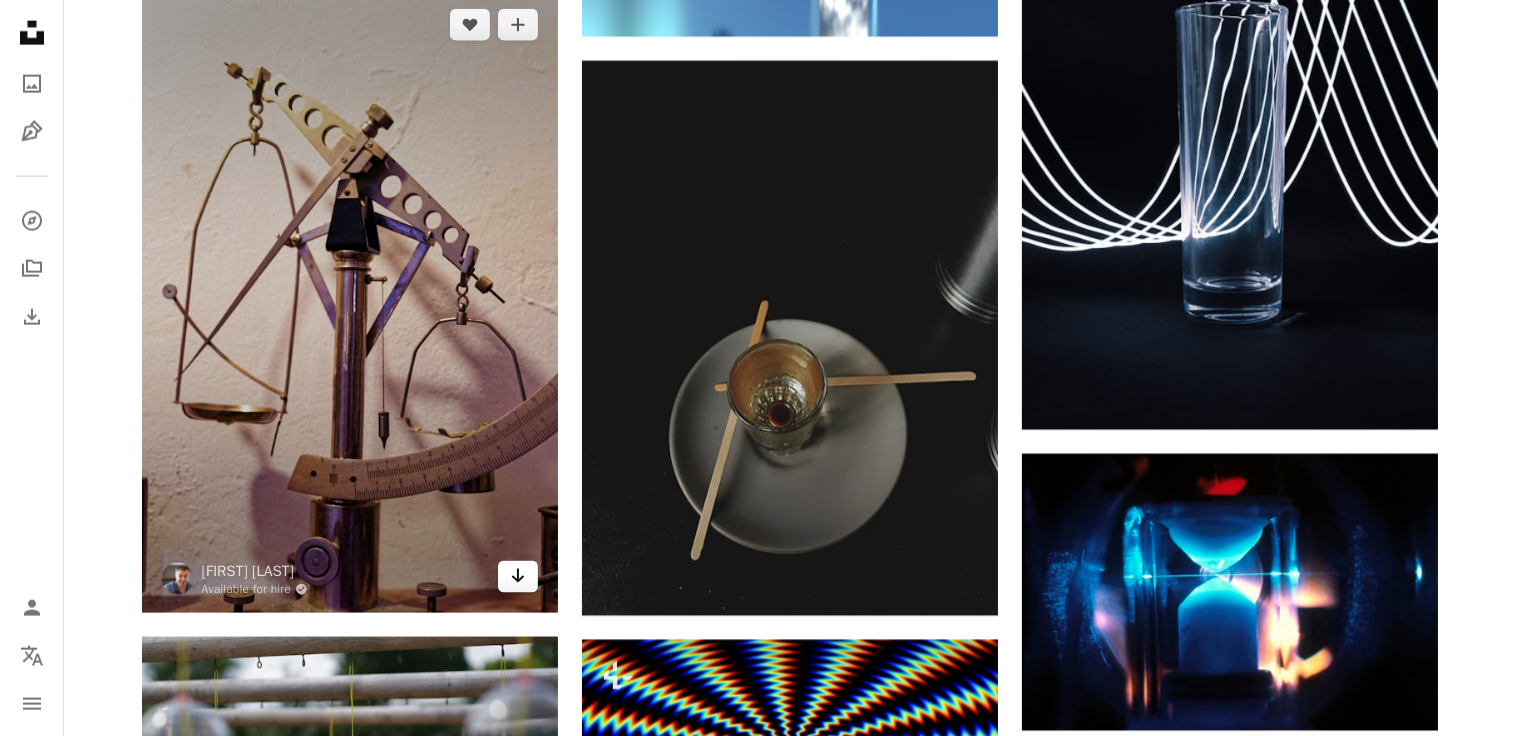 click 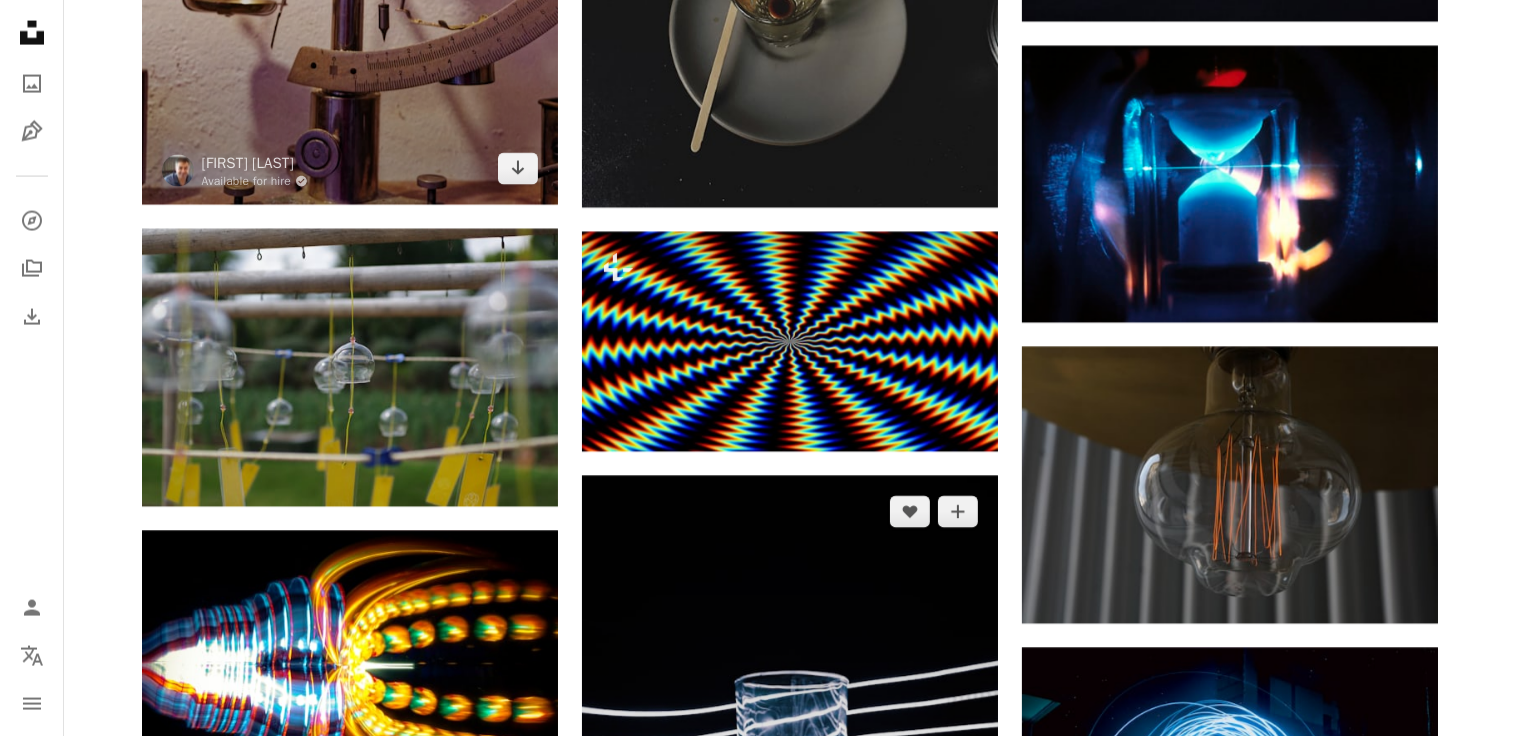 scroll, scrollTop: 25927, scrollLeft: 0, axis: vertical 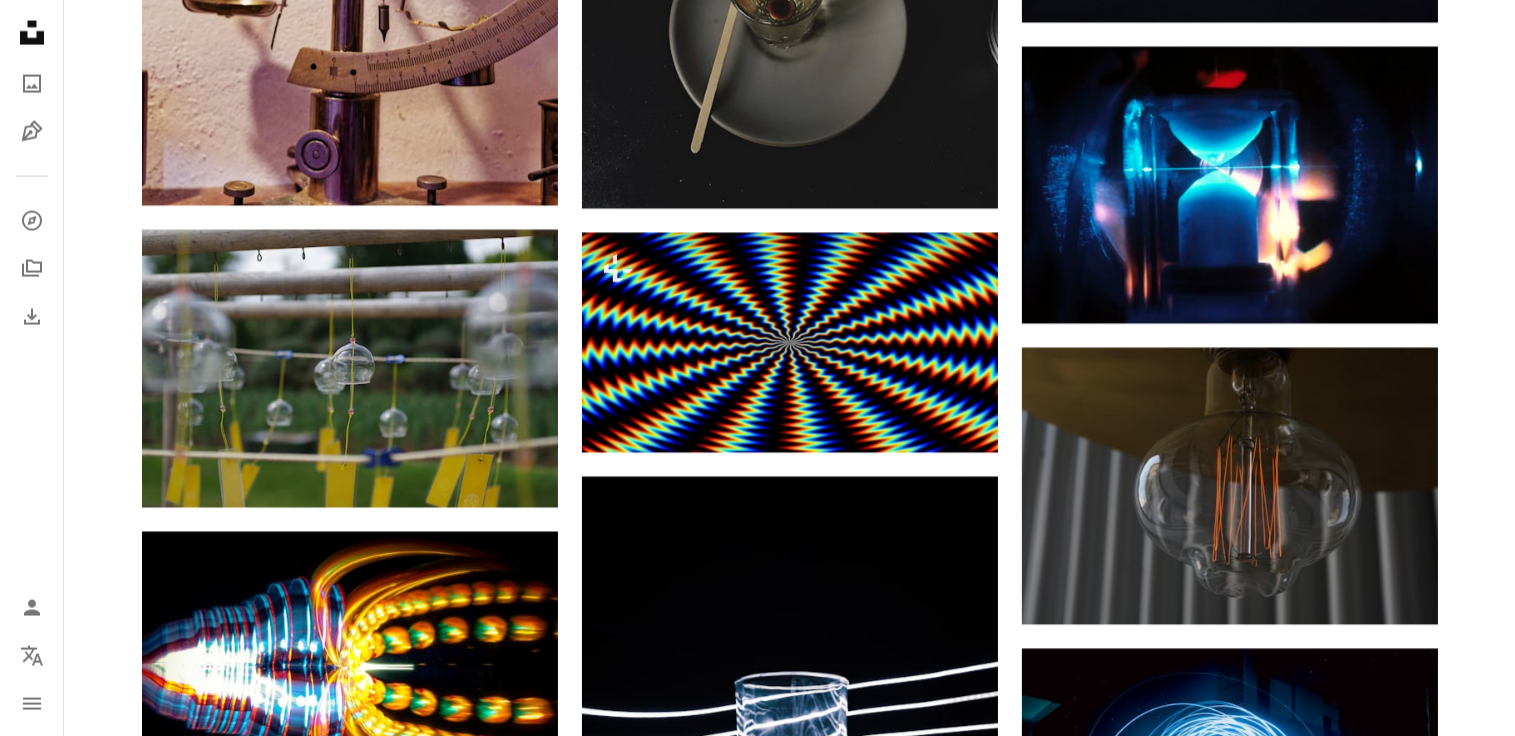 click on "Plus sign for Unsplash+ A heart A plus sign Curated Lifestyle For  Unsplash+ A lock Download A heart A plus sign Ambitious Studio* | [FIRST] [LAST] Available for hire A checkmark inside of a circle Arrow pointing down A heart A plus sign Ambitious Studio* | [FIRST] [LAST] Available for hire A checkmark inside of a circle Arrow pointing down A heart A plus sign Ambitious Studio* | [FIRST] [LAST] Available for hire A checkmark inside of a circle Arrow pointing down A heart A plus sign [FIRST] [LAST] Arrow pointing down Plus sign for Unsplash+ A heart A plus sign [FIRST] [LAST] For  Unsplash+ A lock Download A heart A plus sign [FIRST] [LAST] Arrow pointing down A heart A plus sign [FIRST] [LAST] For  Unsplash+ A lock Download A heart A plus sign [FIRST] [LAST] Available for hire A checkmark inside of a circle Arrow pointing down On-brand and on budget images for your next campaign Learn More Plus sign for Unsplash+ A heart A plus sign [FIRST] [LAST] A M" at bounding box center (789, -10023) 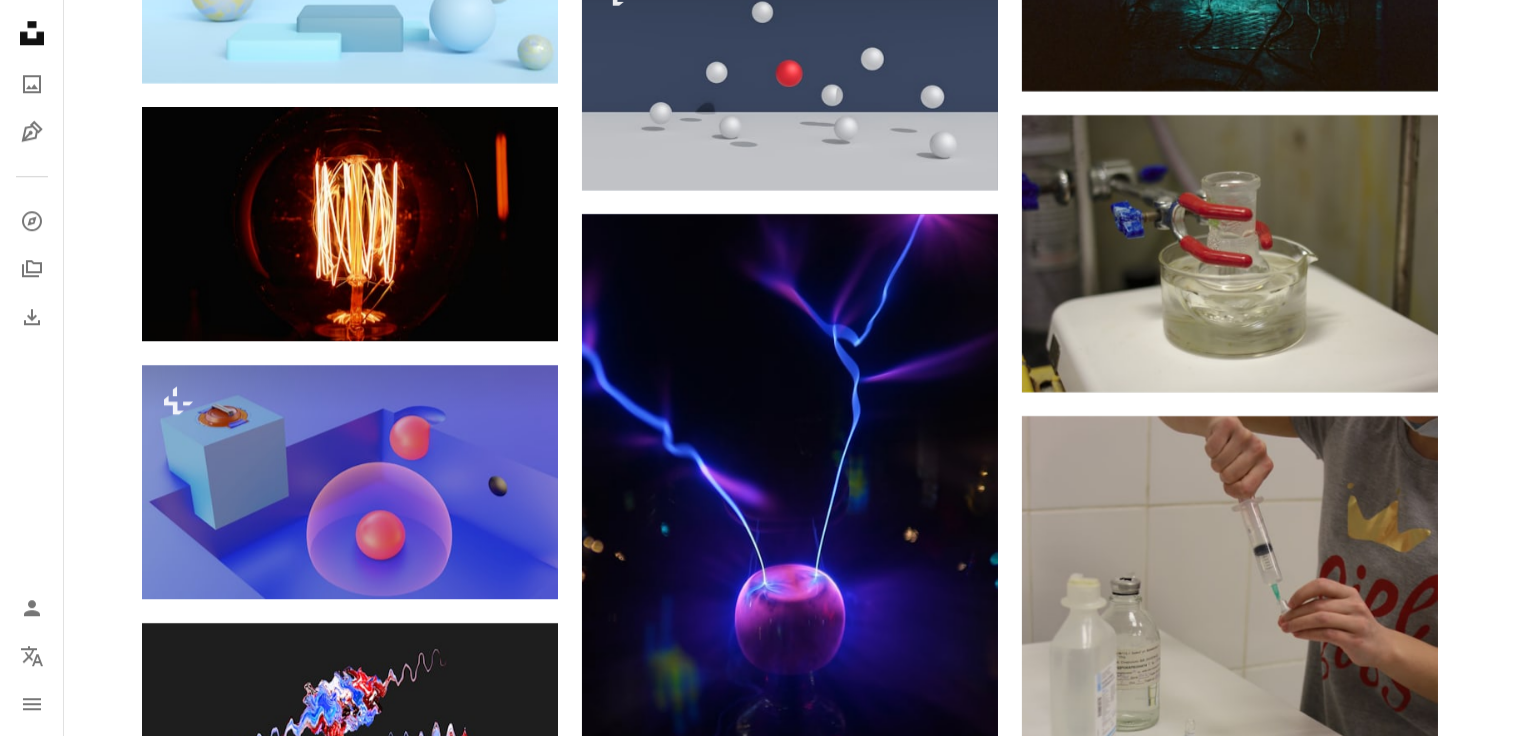 scroll, scrollTop: 28442, scrollLeft: 0, axis: vertical 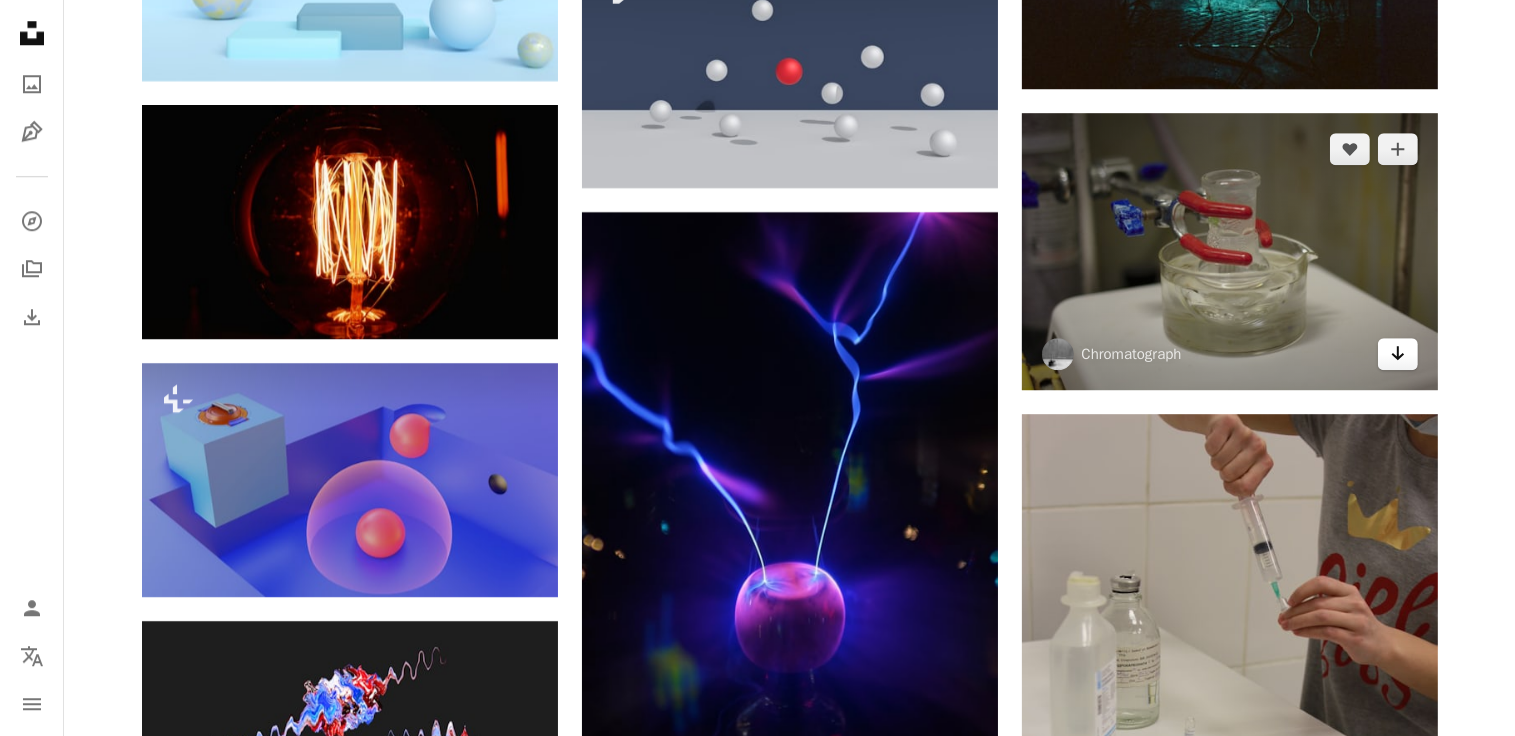 click 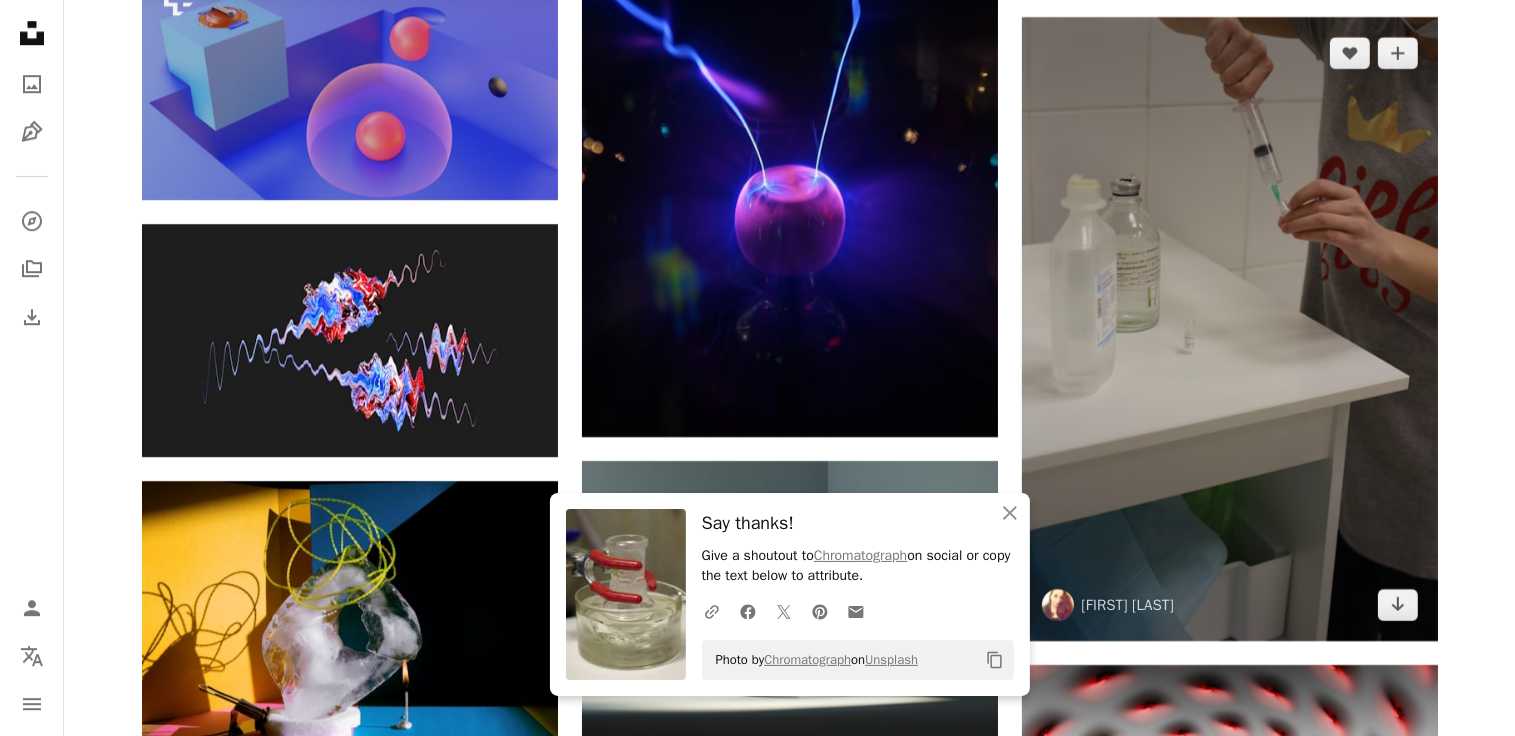 scroll, scrollTop: 29659, scrollLeft: 0, axis: vertical 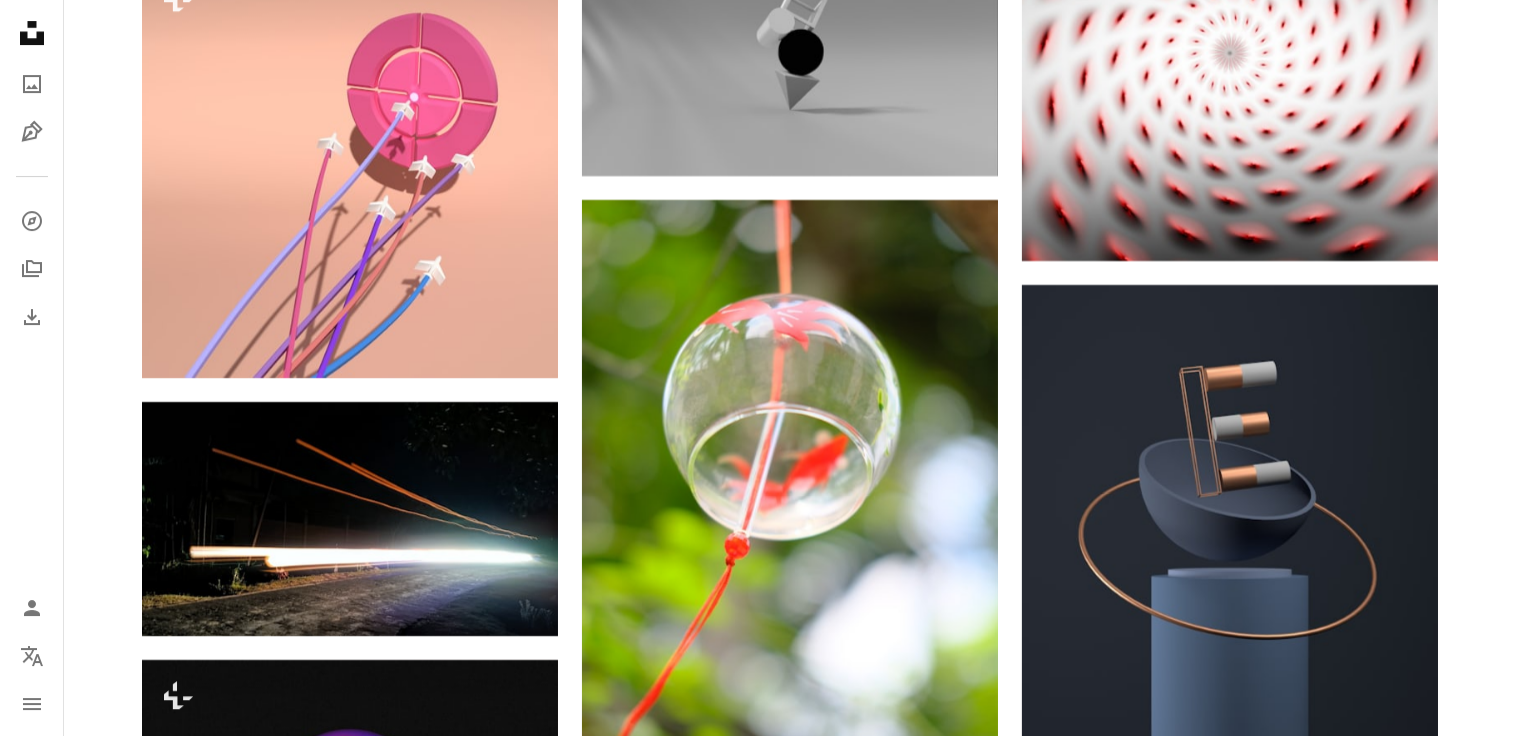 click on "Plus sign for Unsplash+ A heart A plus sign Curated Lifestyle For  Unsplash+ A lock Download A heart A plus sign Ambitious Studio* | [FIRST] [LAST] Available for hire A checkmark inside of a circle Arrow pointing down A heart A plus sign Ambitious Studio* | [FIRST] [LAST] Available for hire A checkmark inside of a circle Arrow pointing down A heart A plus sign Ambitious Studio* | [FIRST] [LAST] Available for hire A checkmark inside of a circle Arrow pointing down A heart A plus sign [FIRST] [LAST] Arrow pointing down Plus sign for Unsplash+ A heart A plus sign [FIRST] [LAST] For  Unsplash+ A lock Download A heart A plus sign [FIRST] [LAST] Arrow pointing down A heart A plus sign [FIRST] [LAST] For  Unsplash+ A lock Download A heart A plus sign [FIRST] [LAST] Available for hire A checkmark inside of a circle Arrow pointing down On-brand and on budget images for your next campaign Learn More Plus sign for Unsplash+ A heart A plus sign [FIRST] [LAST] A M" at bounding box center (790, -12367) 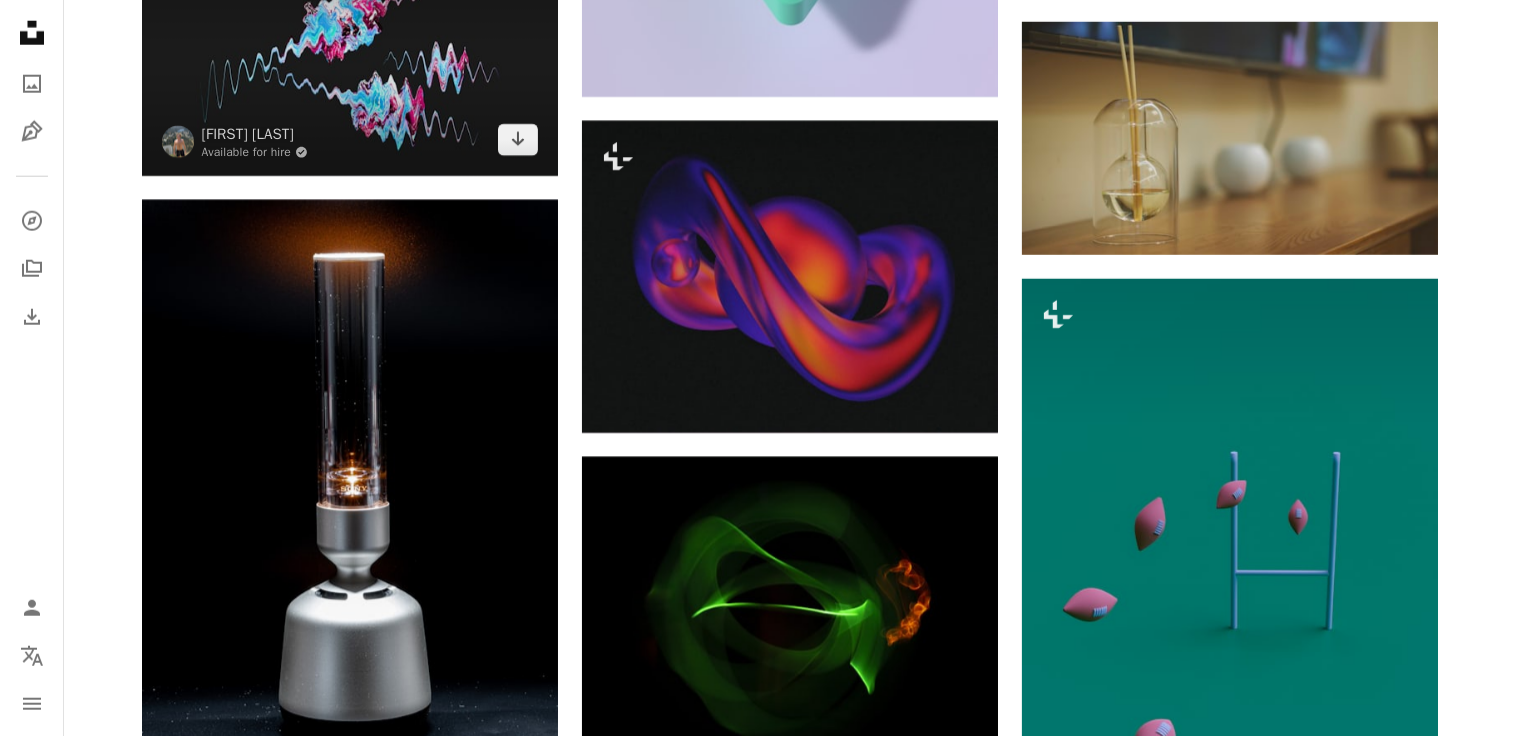 scroll, scrollTop: 28257, scrollLeft: 0, axis: vertical 